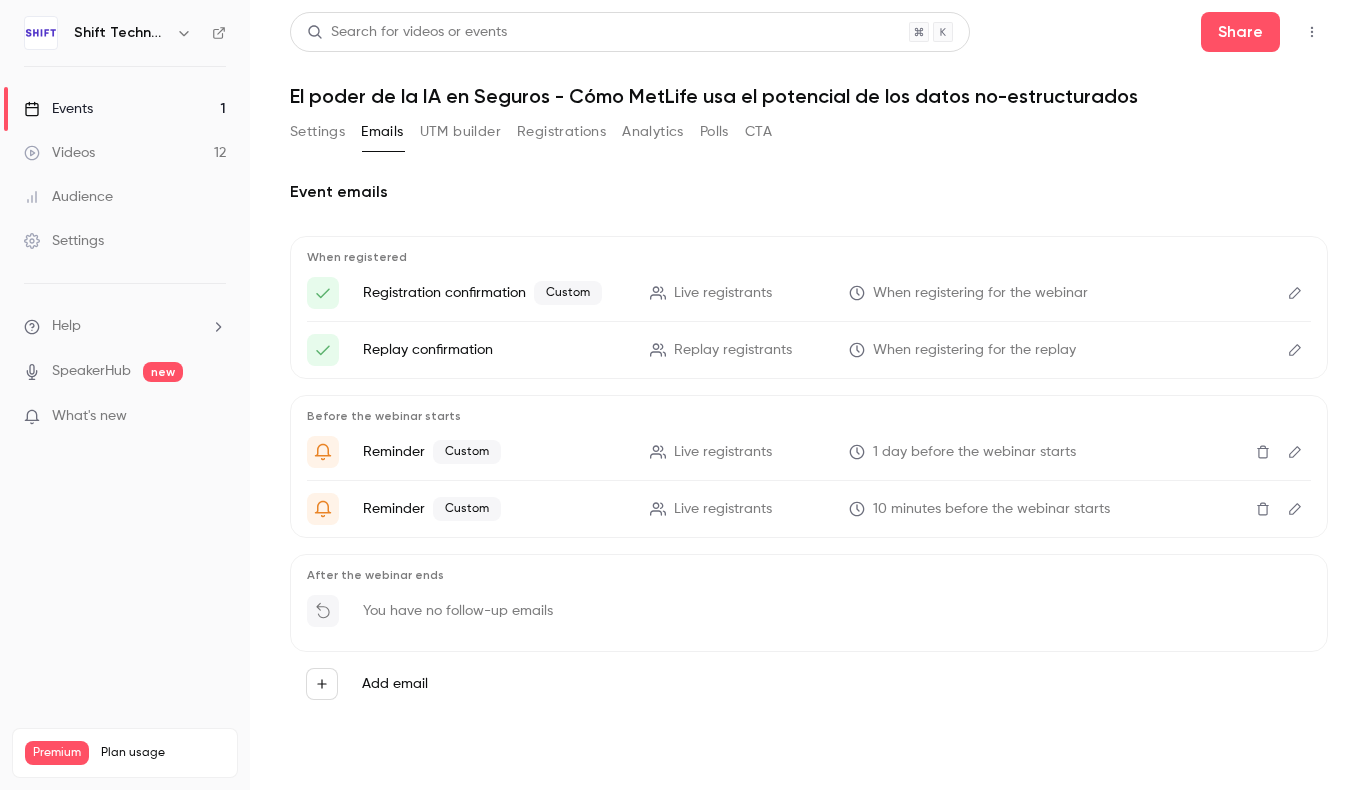 scroll, scrollTop: 0, scrollLeft: 0, axis: both 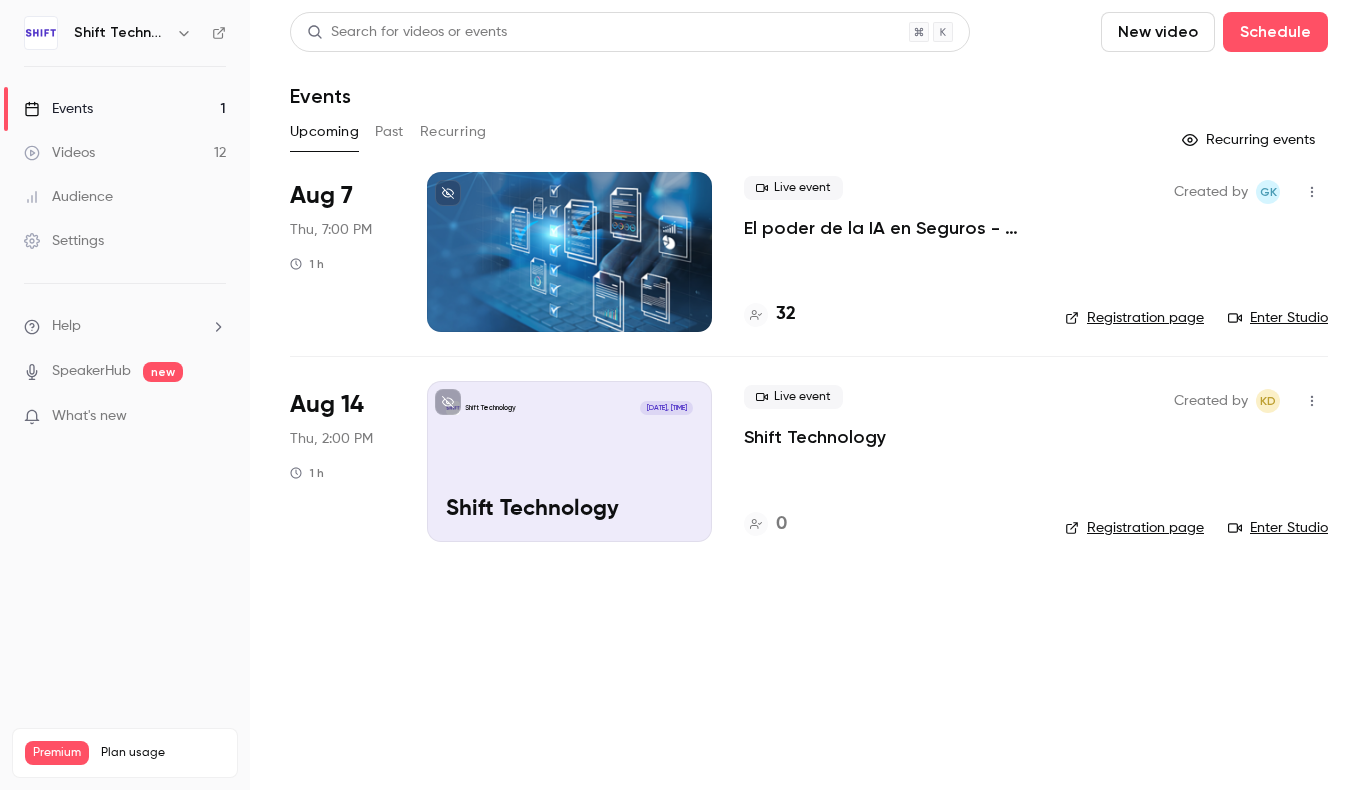 click 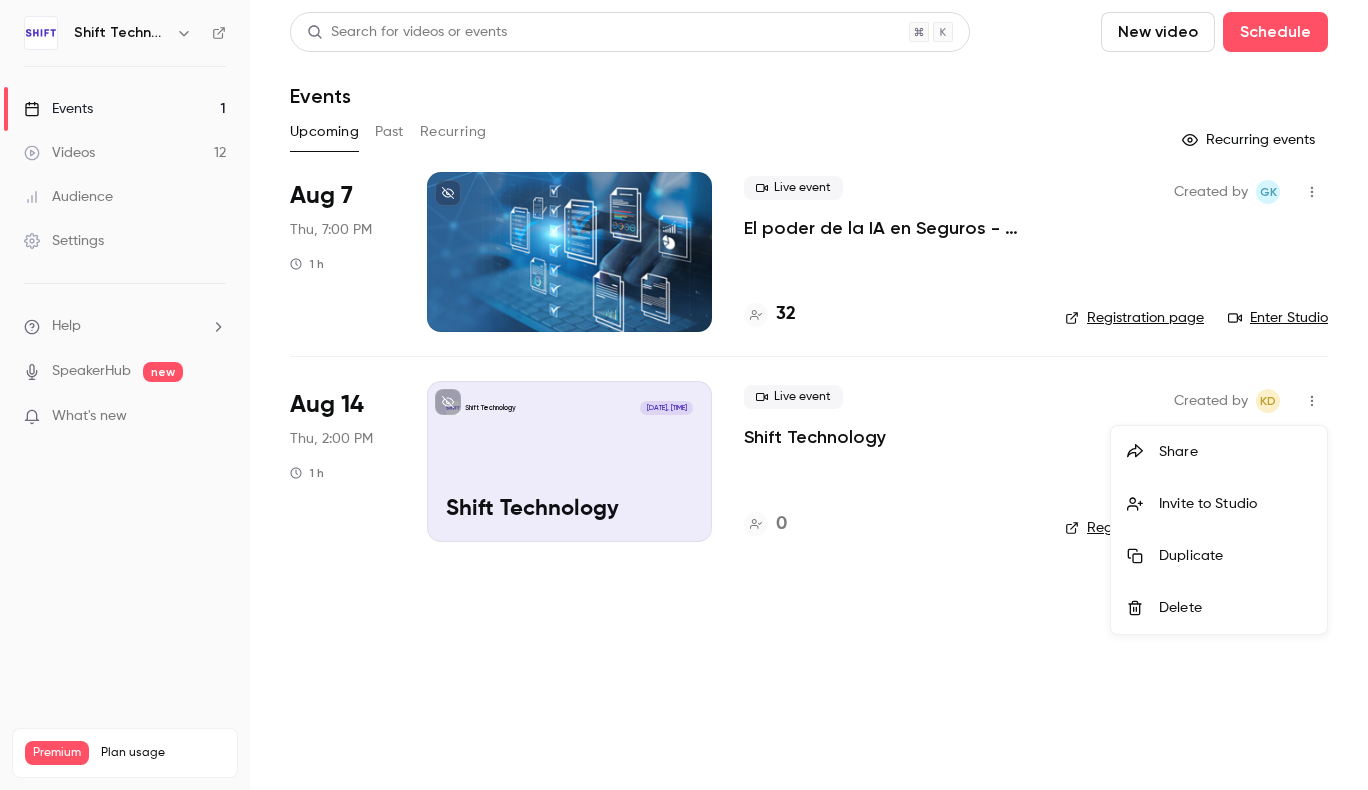 click at bounding box center (684, 395) 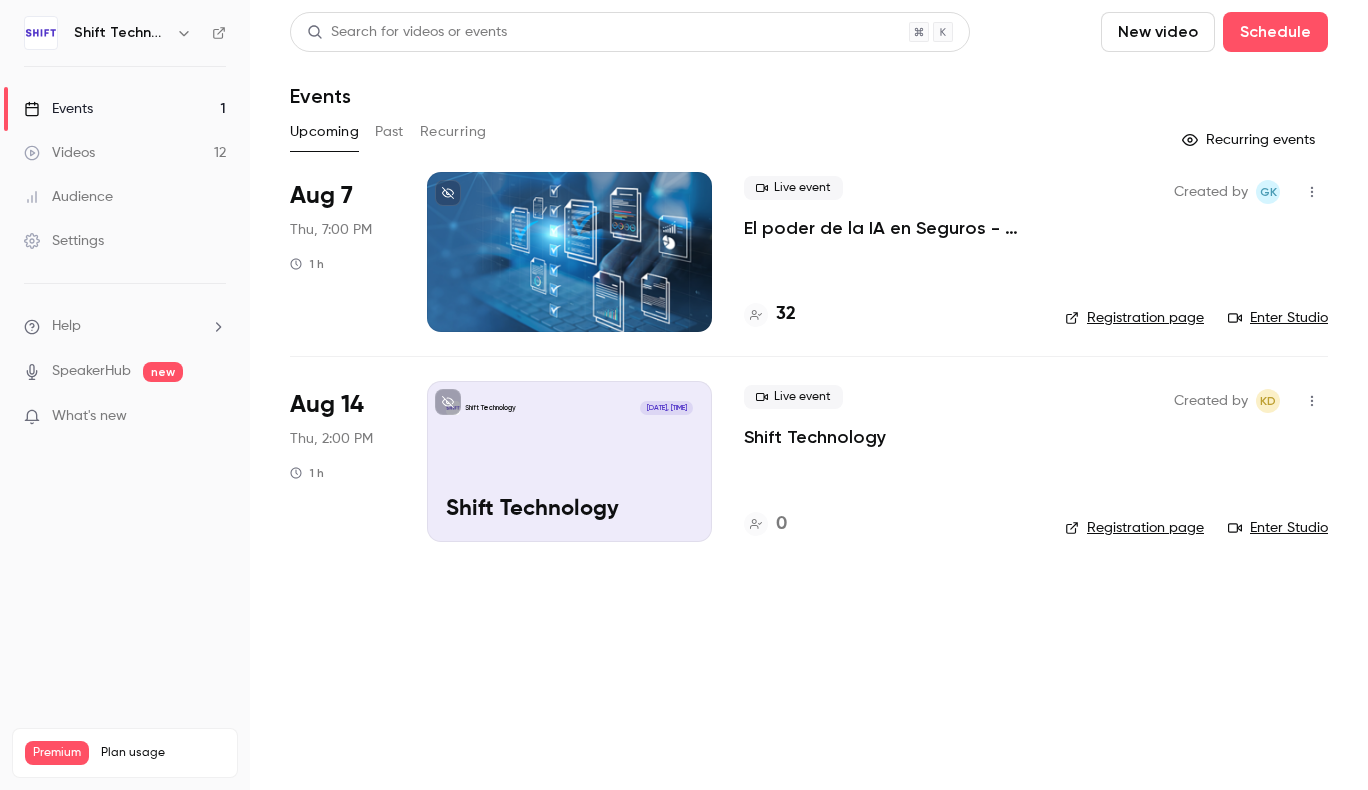 click on "Shift Technology" at bounding box center (815, 437) 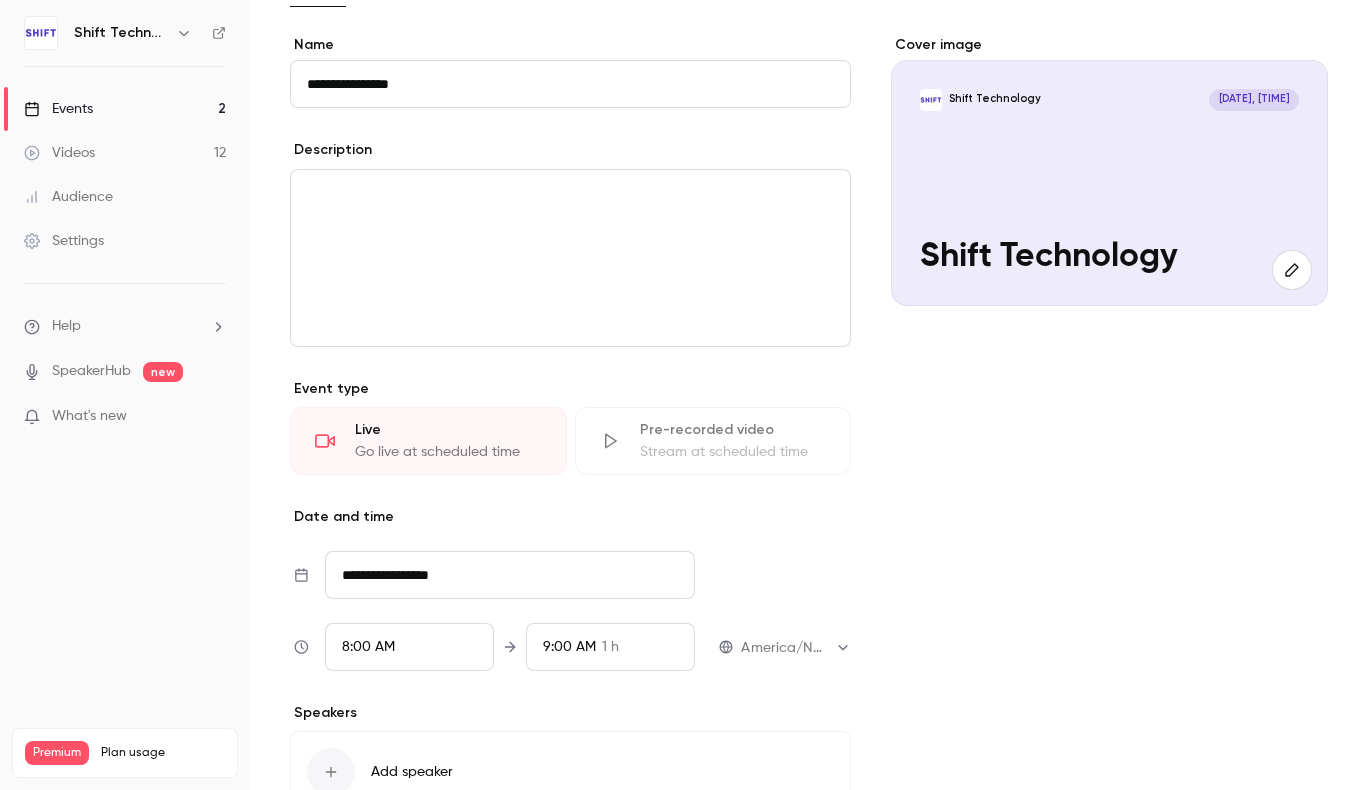 scroll, scrollTop: 0, scrollLeft: 0, axis: both 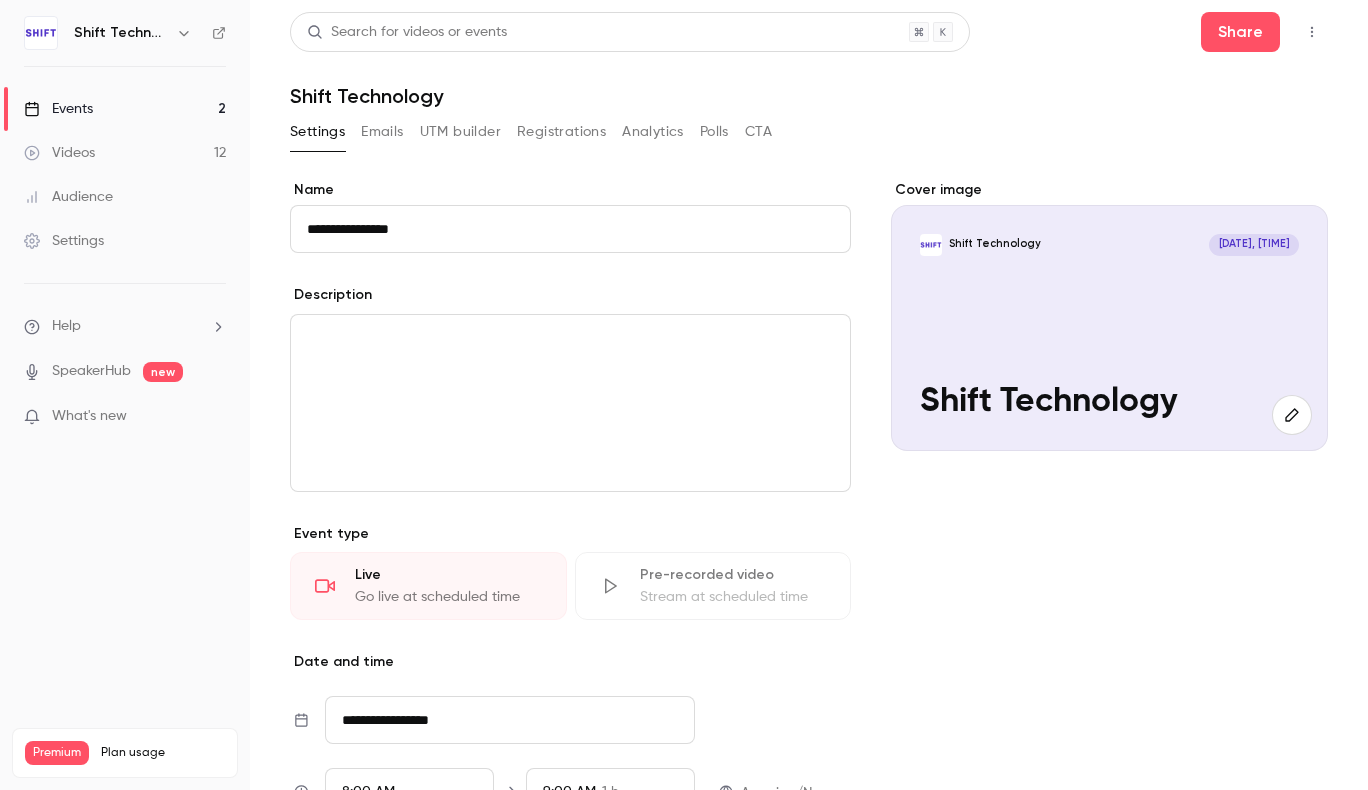 click 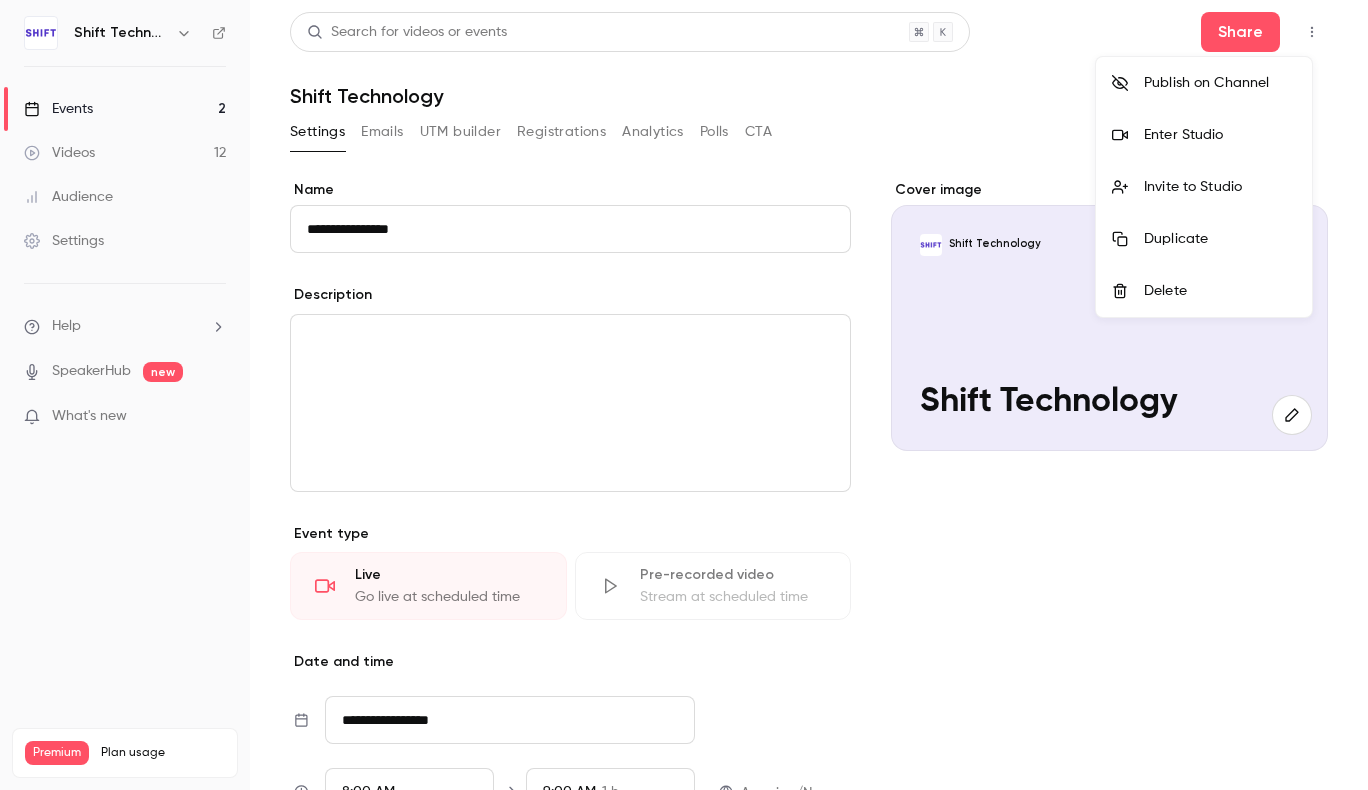 click at bounding box center (684, 395) 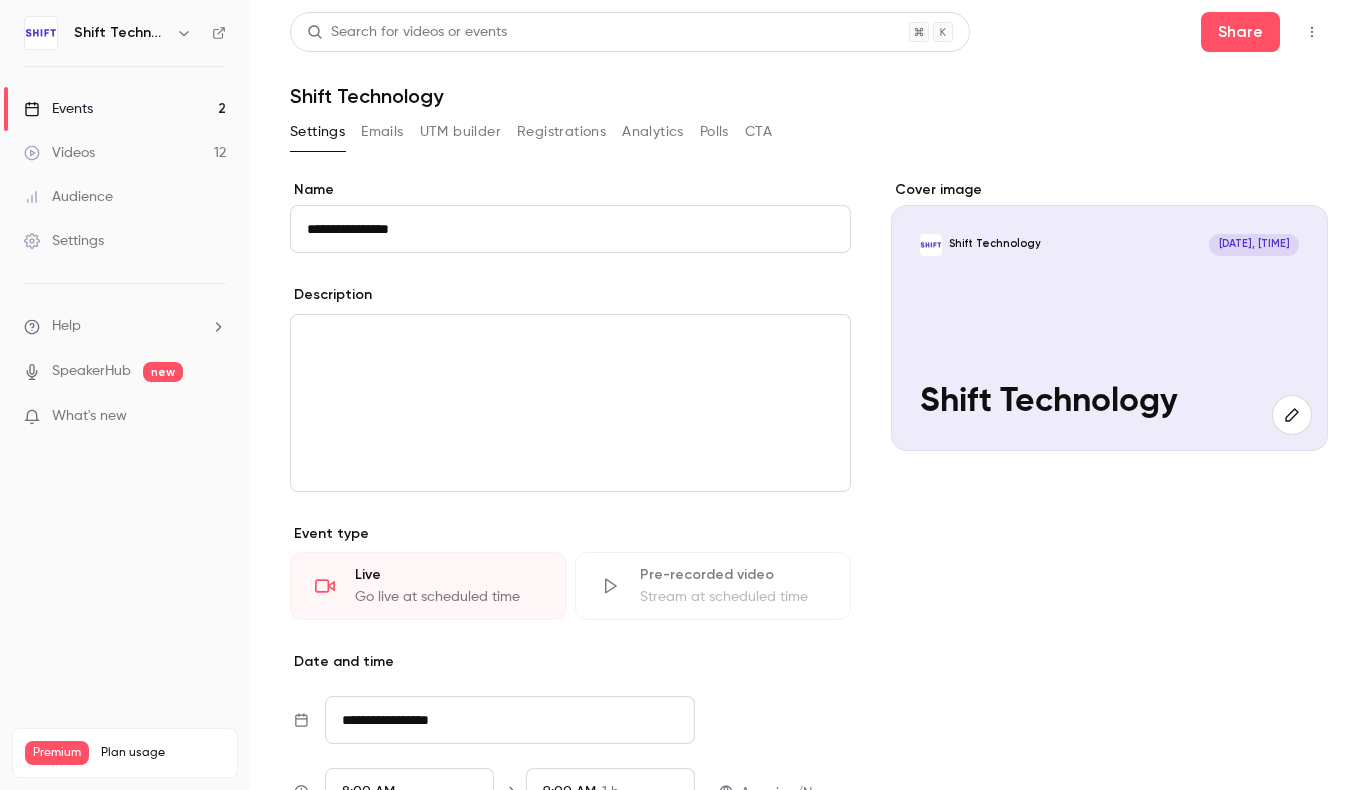 click on "Polls" at bounding box center (714, 132) 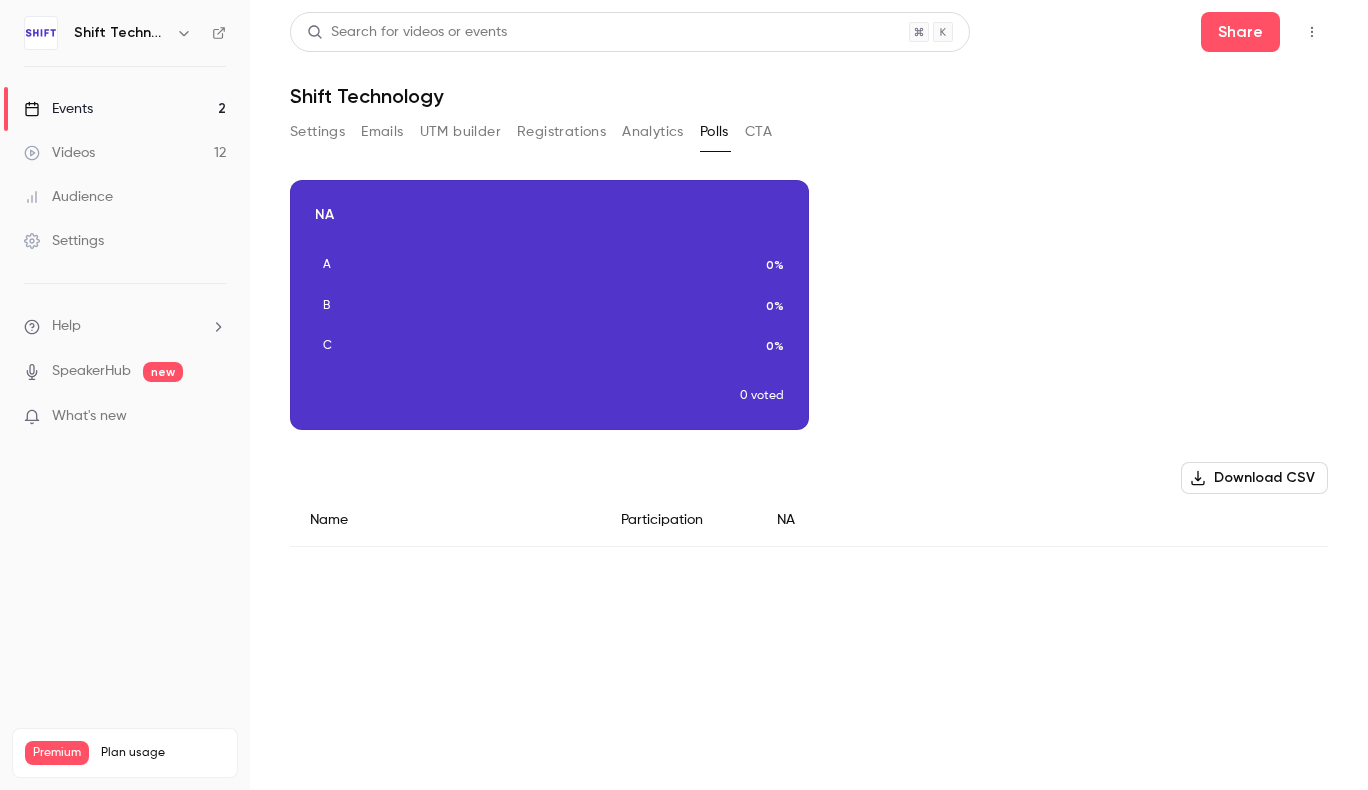 click on "Analytics" at bounding box center (653, 132) 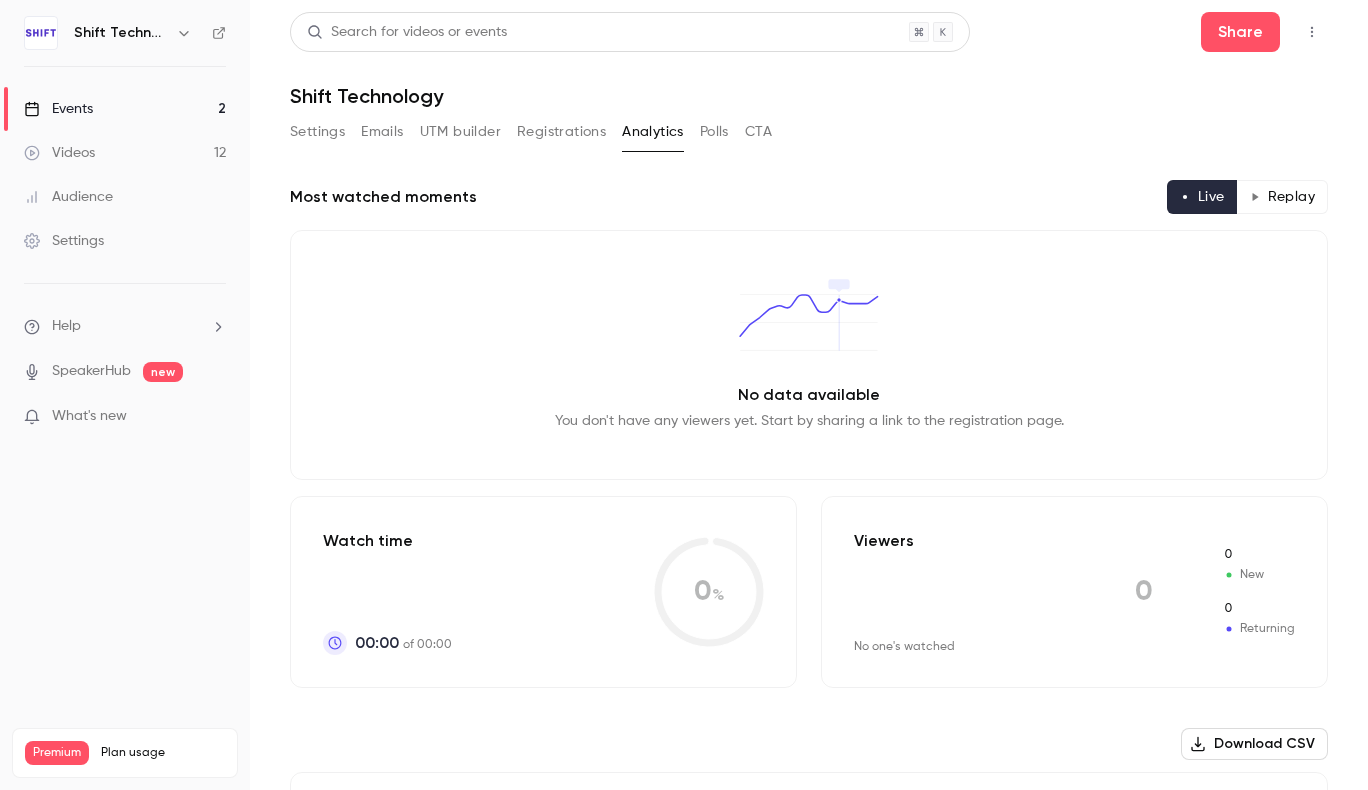 click on "Registrations" at bounding box center (561, 132) 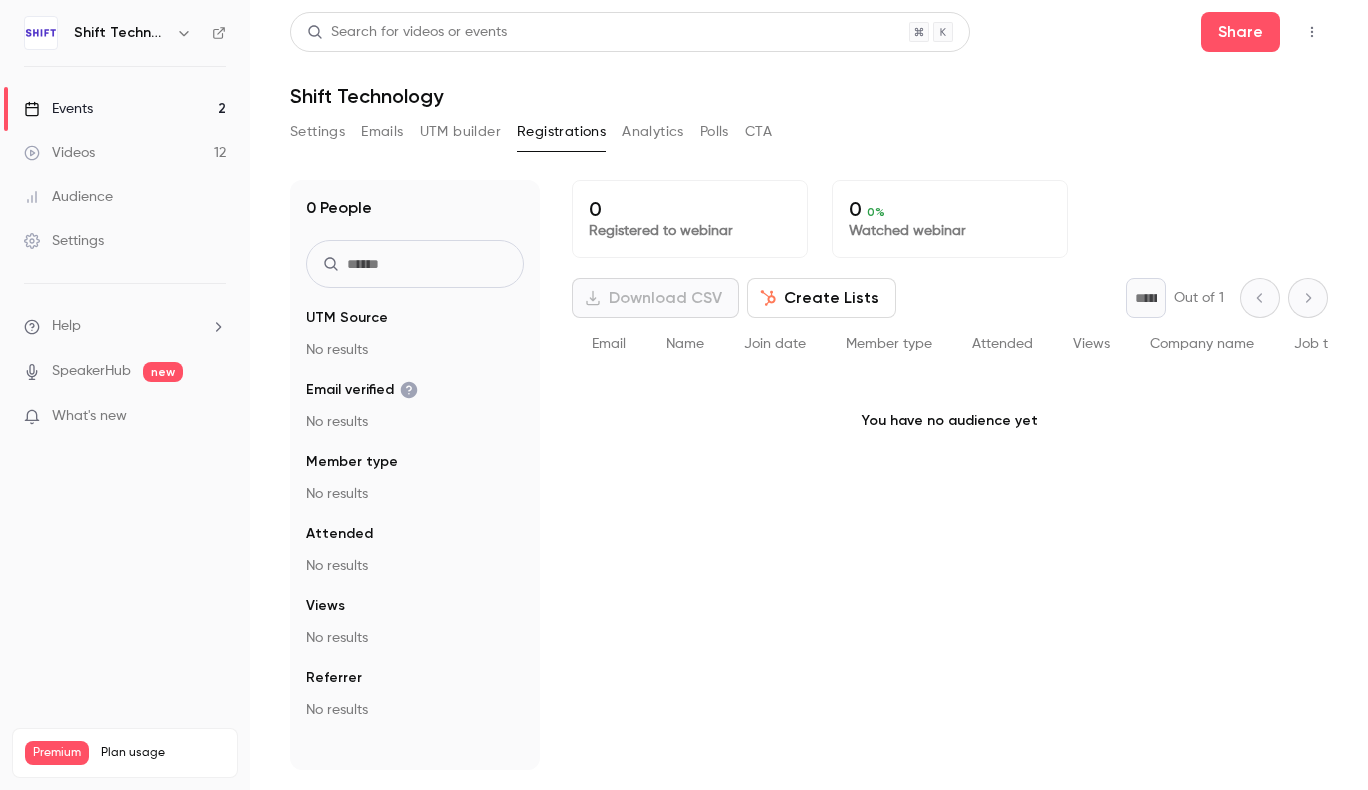 click on "UTM builder" at bounding box center [460, 132] 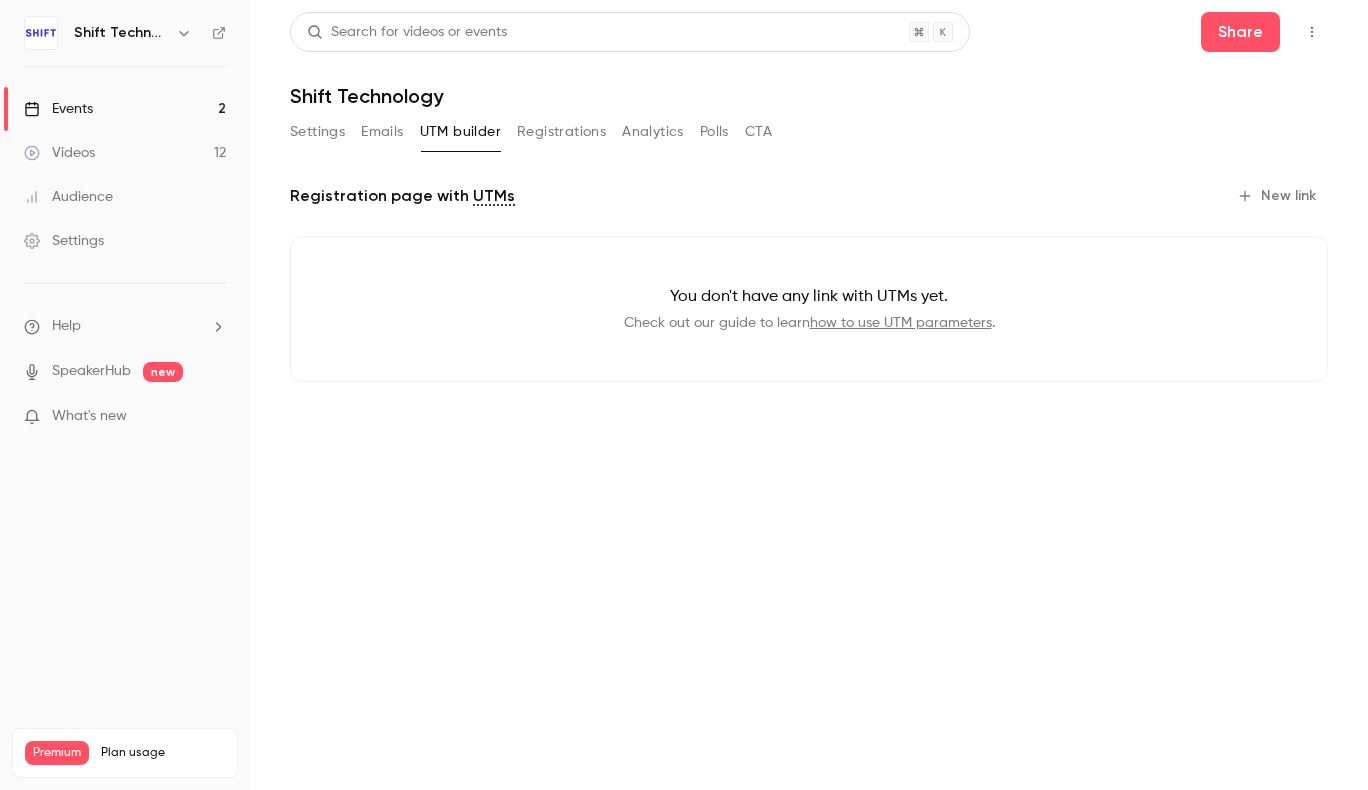 click on "Emails" at bounding box center (382, 132) 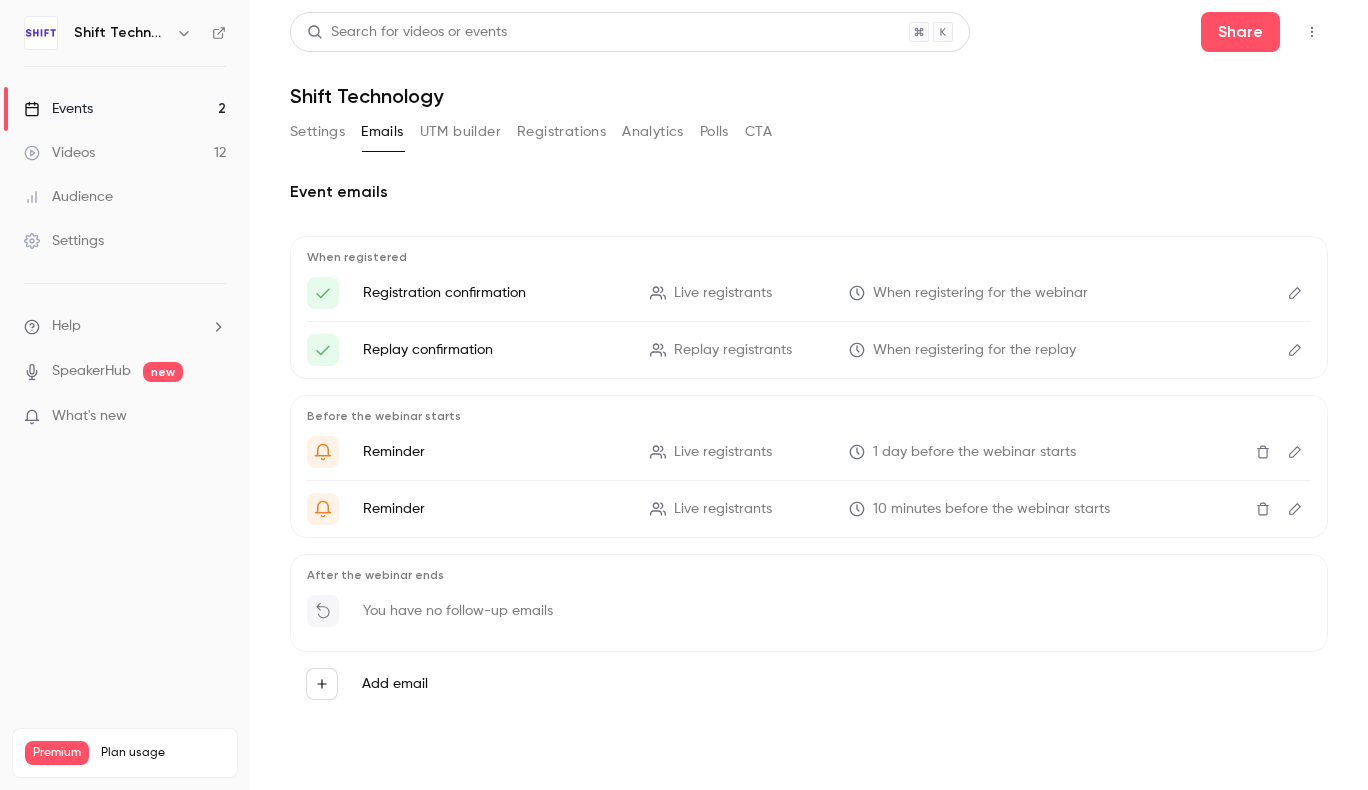 click on "Settings" at bounding box center [317, 132] 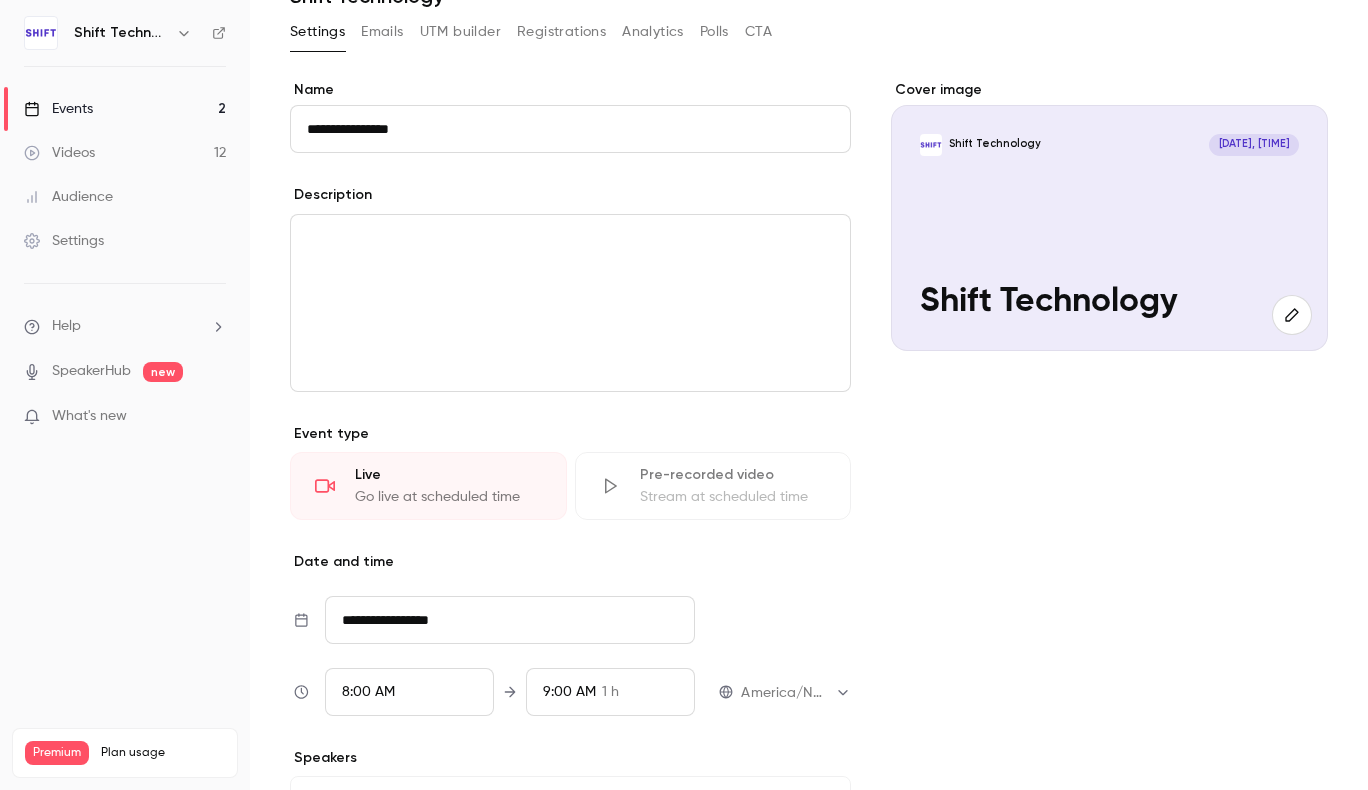 scroll, scrollTop: 0, scrollLeft: 0, axis: both 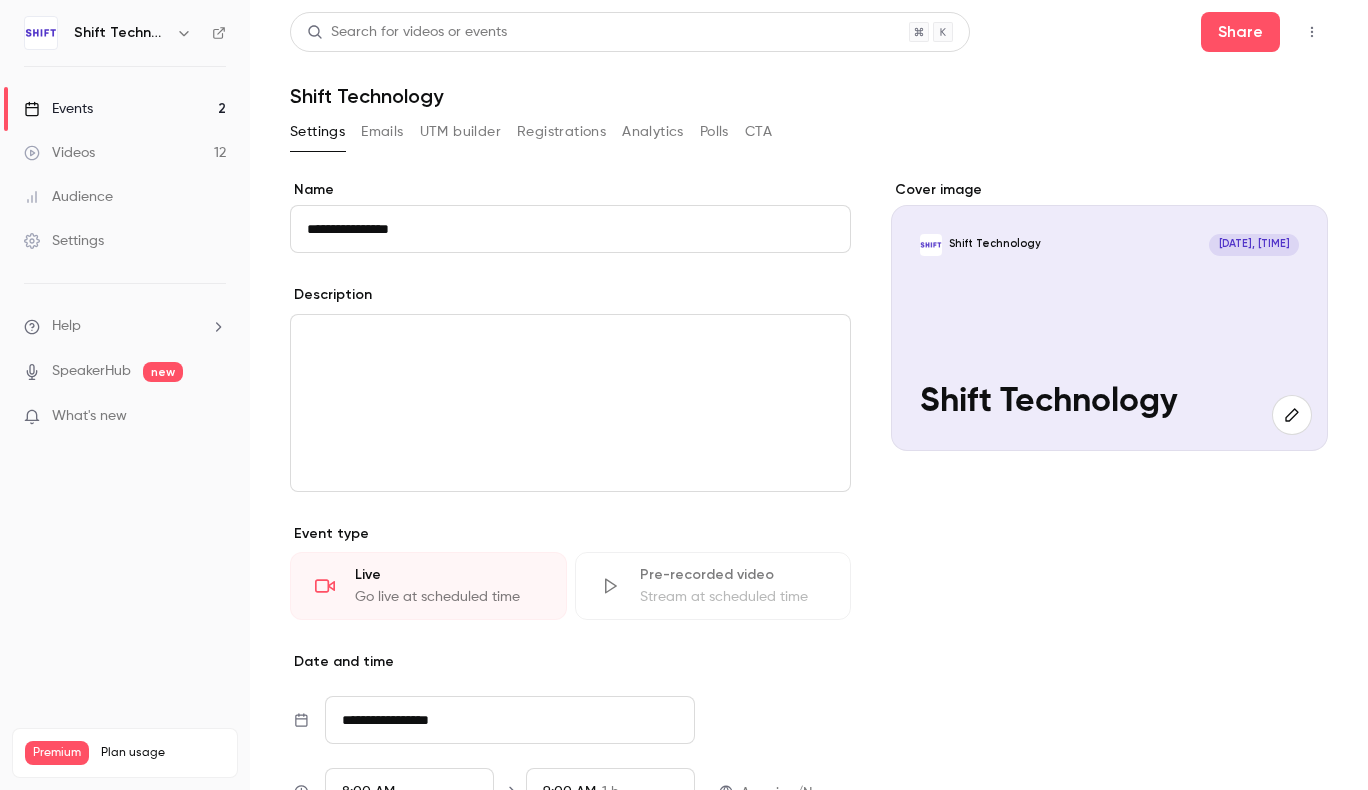 click 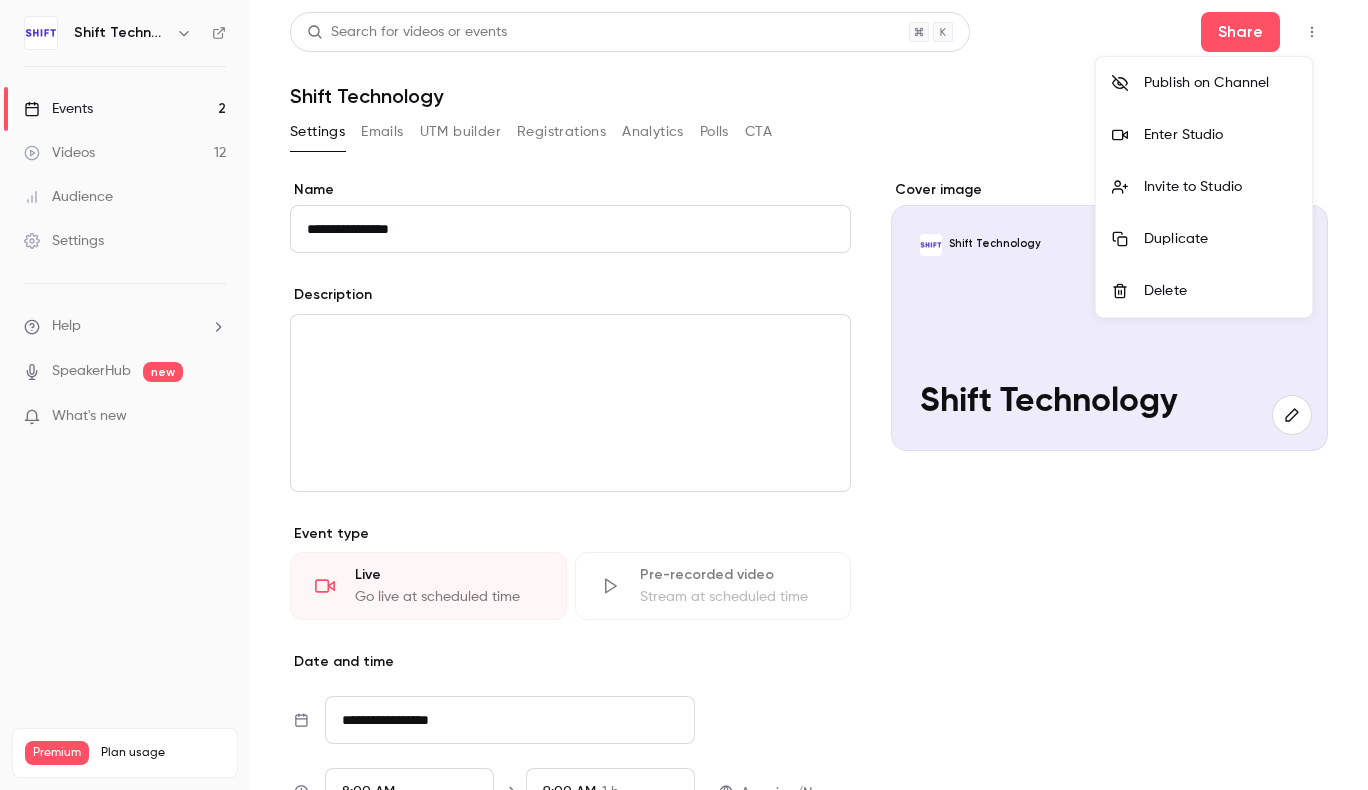 click at bounding box center [684, 395] 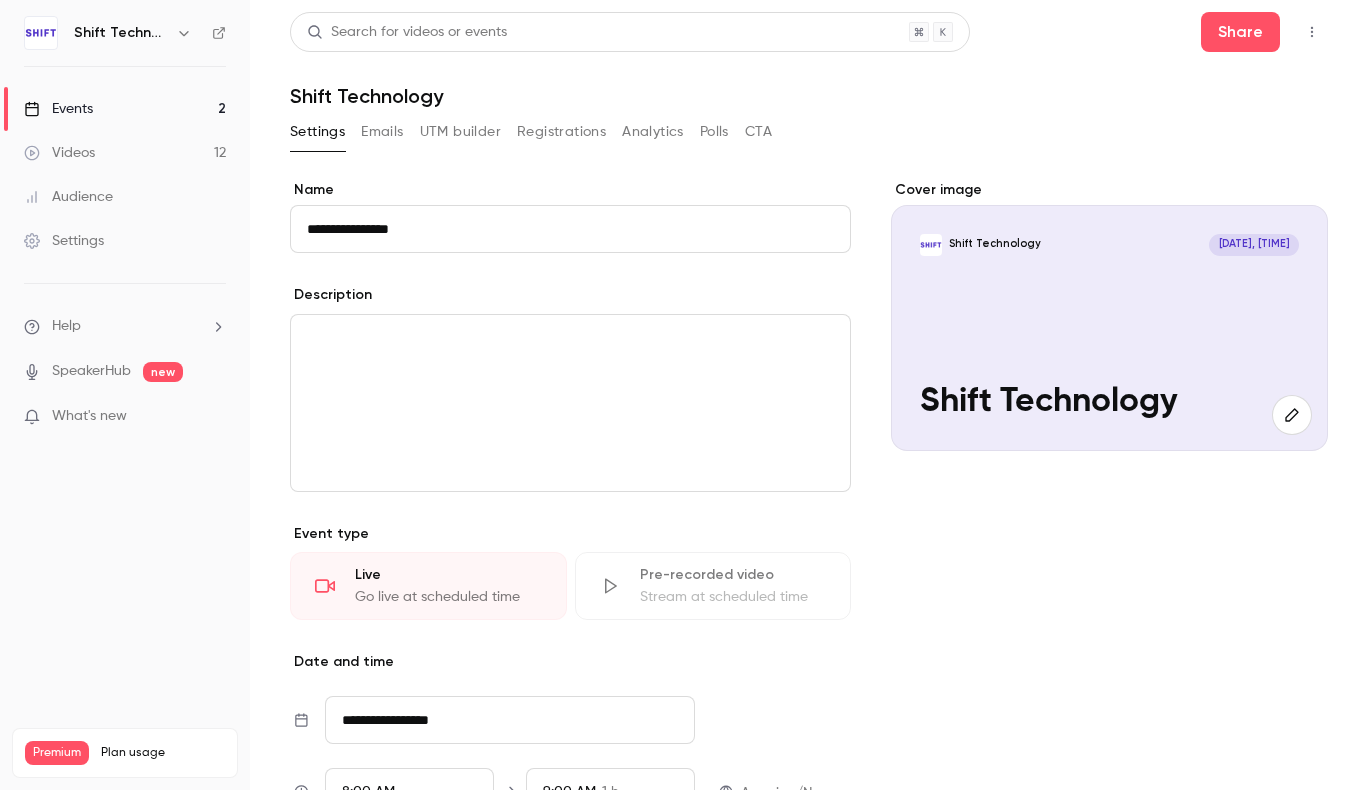 click at bounding box center (684, 395) 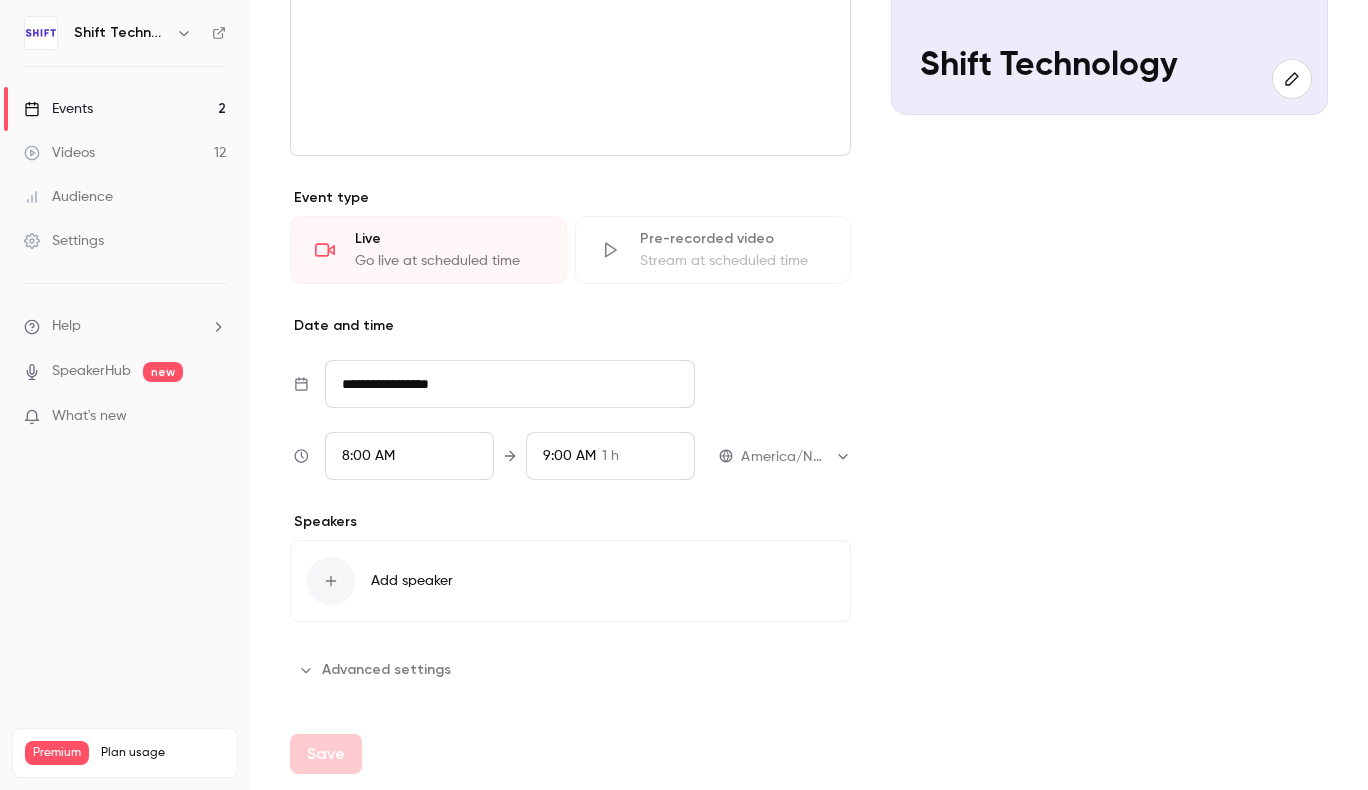 scroll, scrollTop: 0, scrollLeft: 0, axis: both 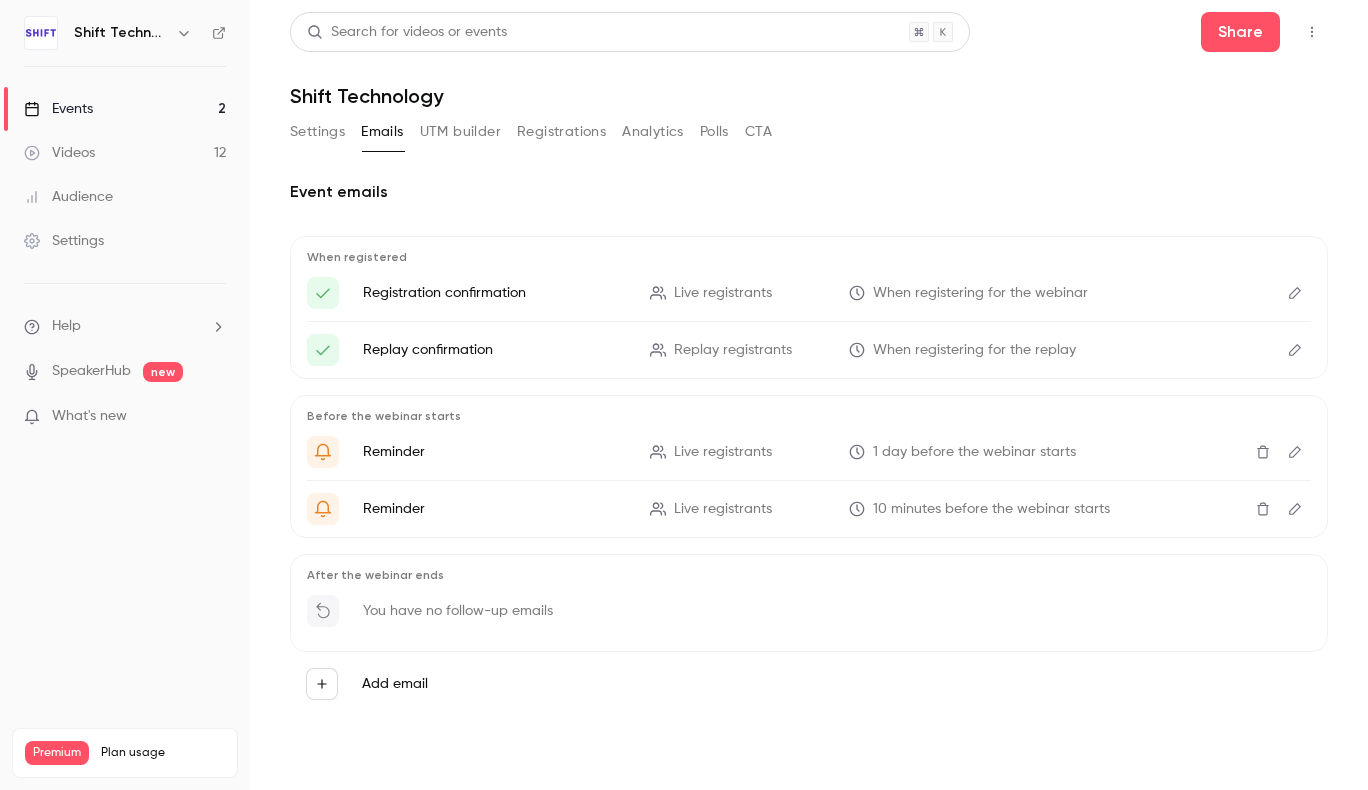 click on "Events" at bounding box center (58, 109) 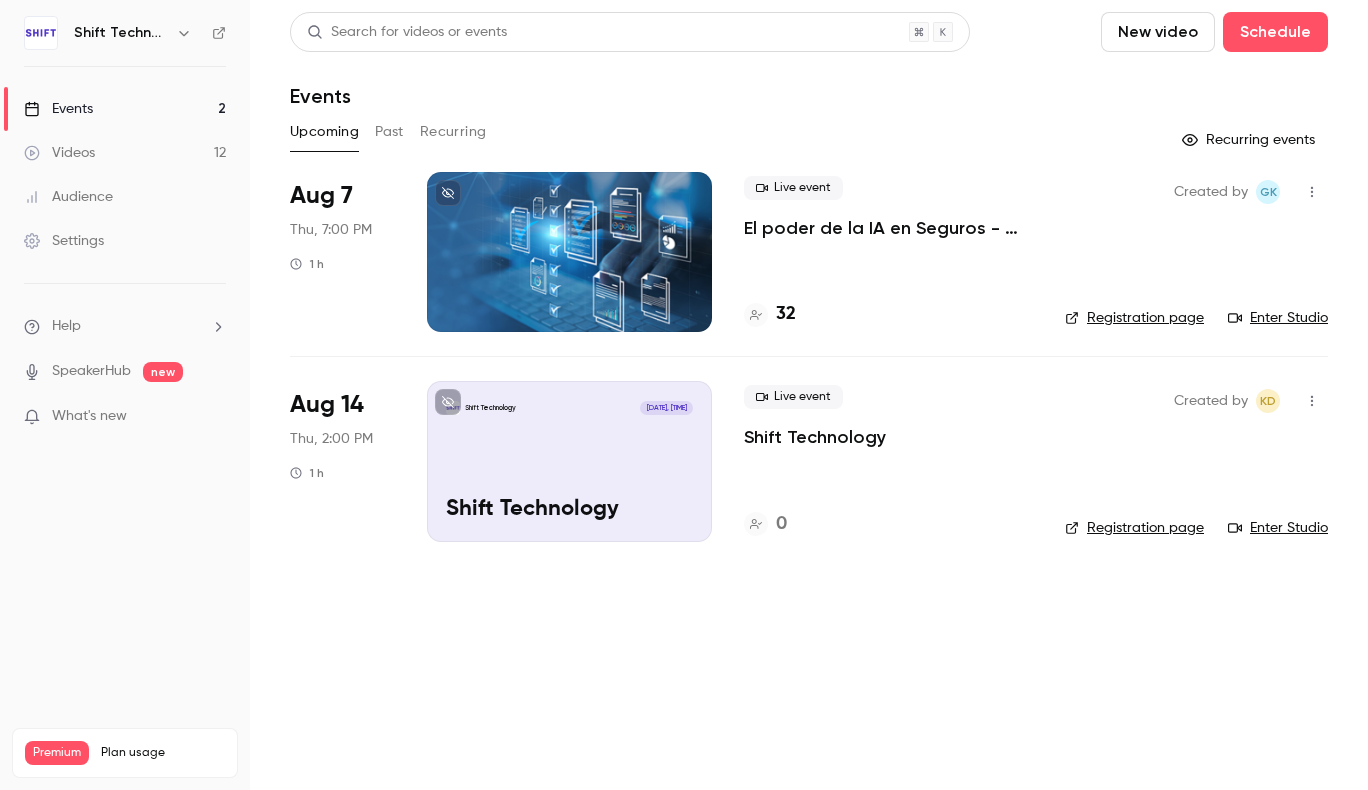 click at bounding box center (1312, 401) 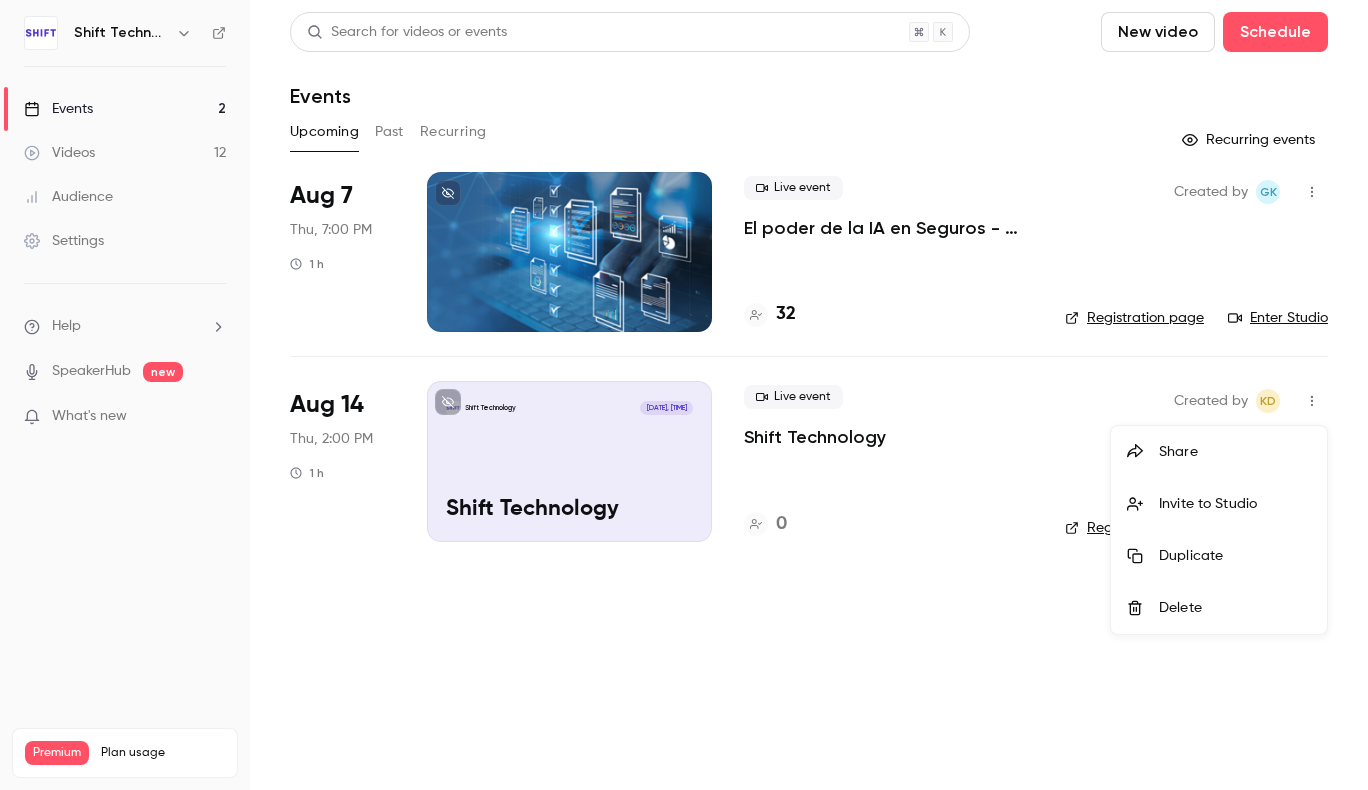 click at bounding box center [684, 395] 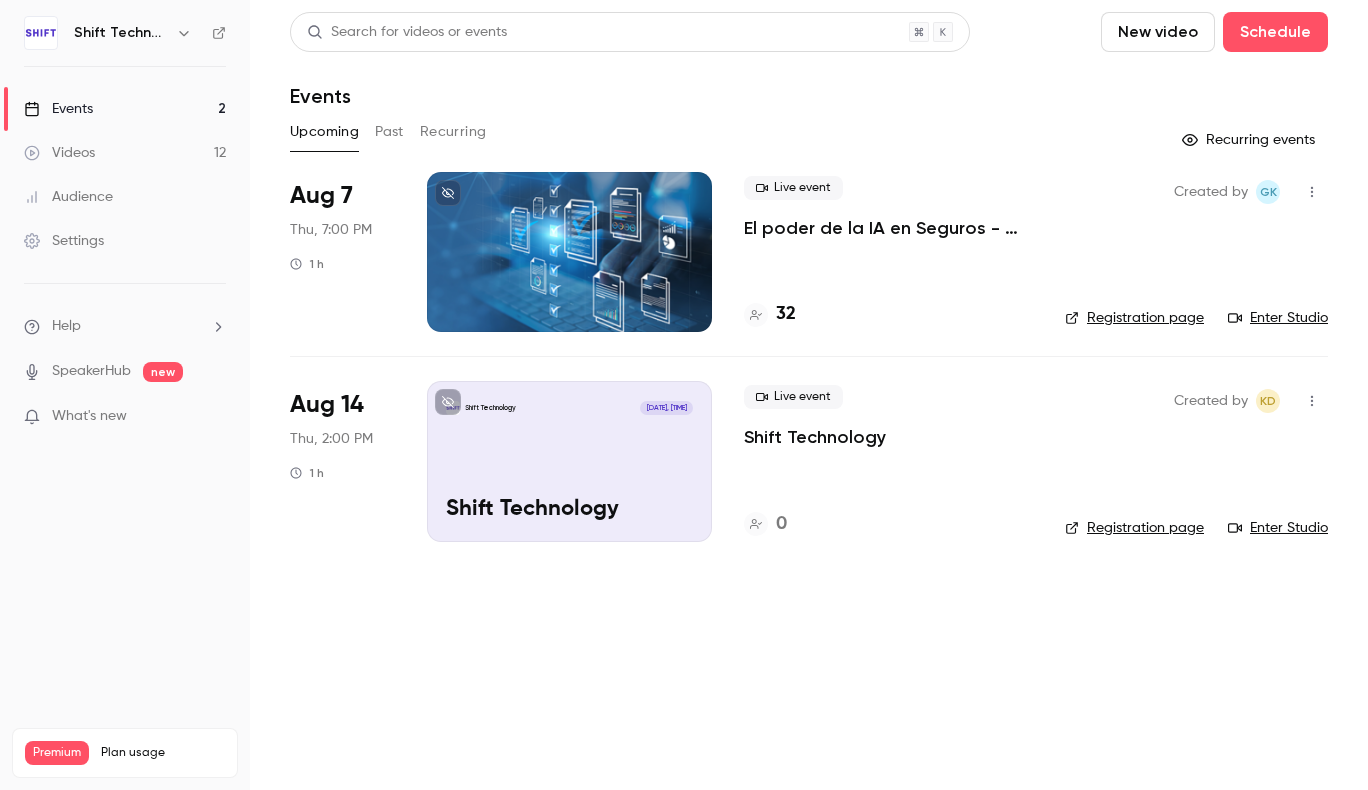 click at bounding box center [684, 395] 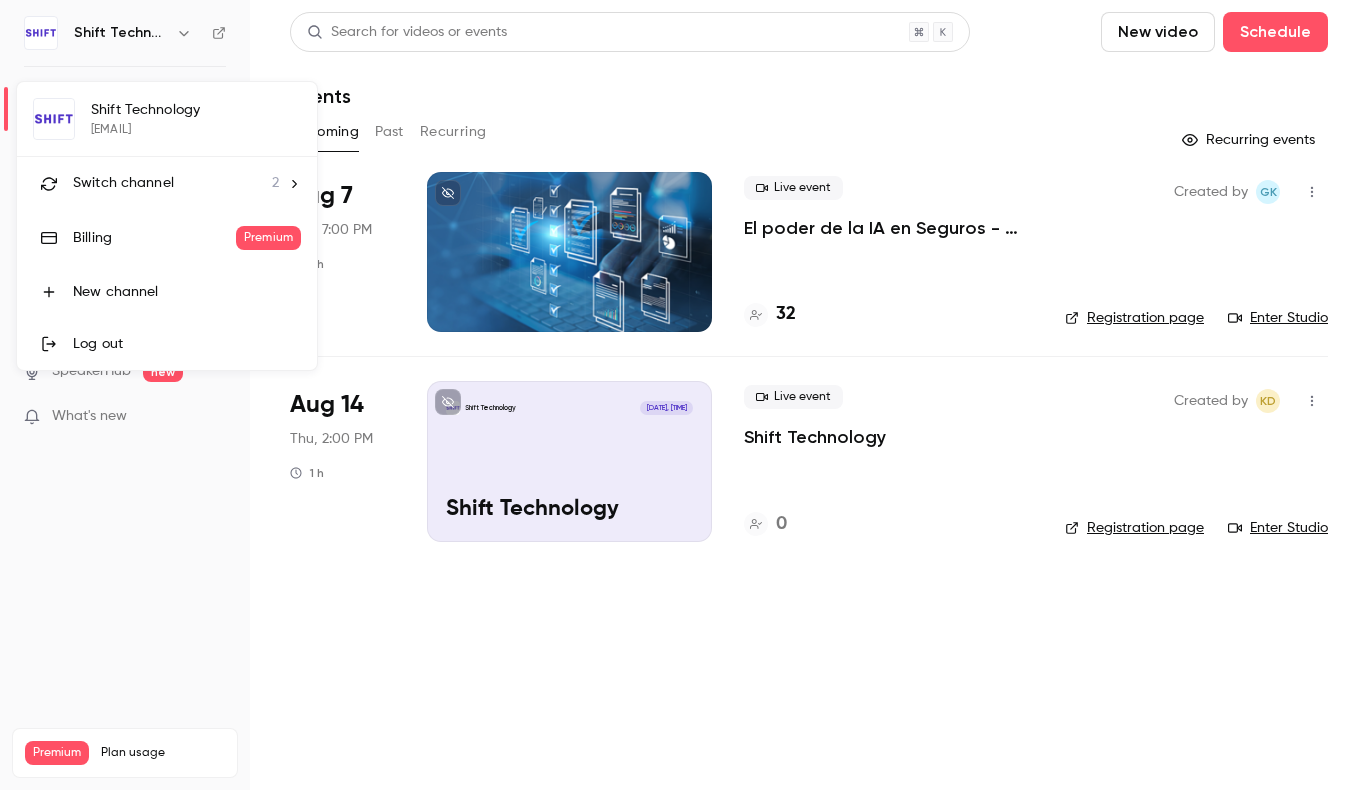 click at bounding box center (684, 395) 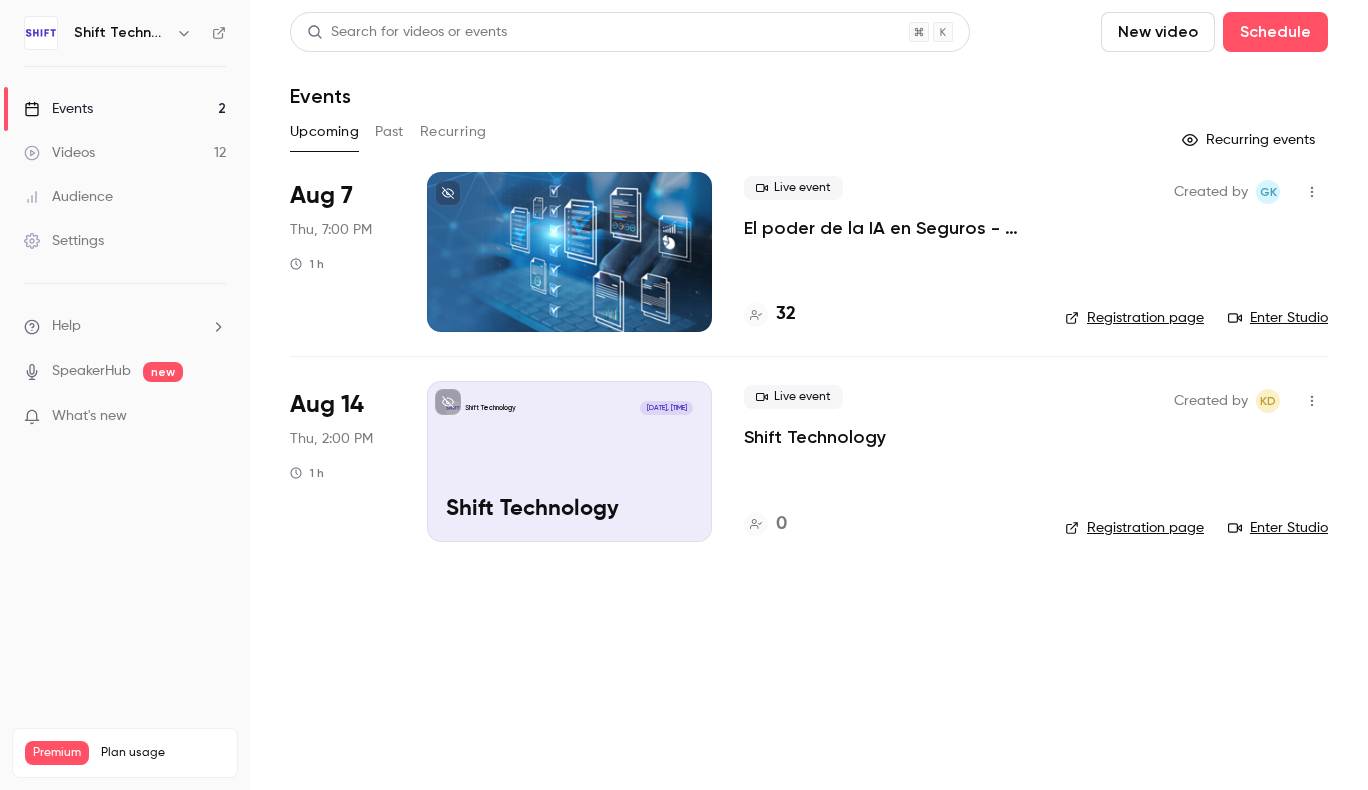 click on "SpeakerHub" at bounding box center [91, 371] 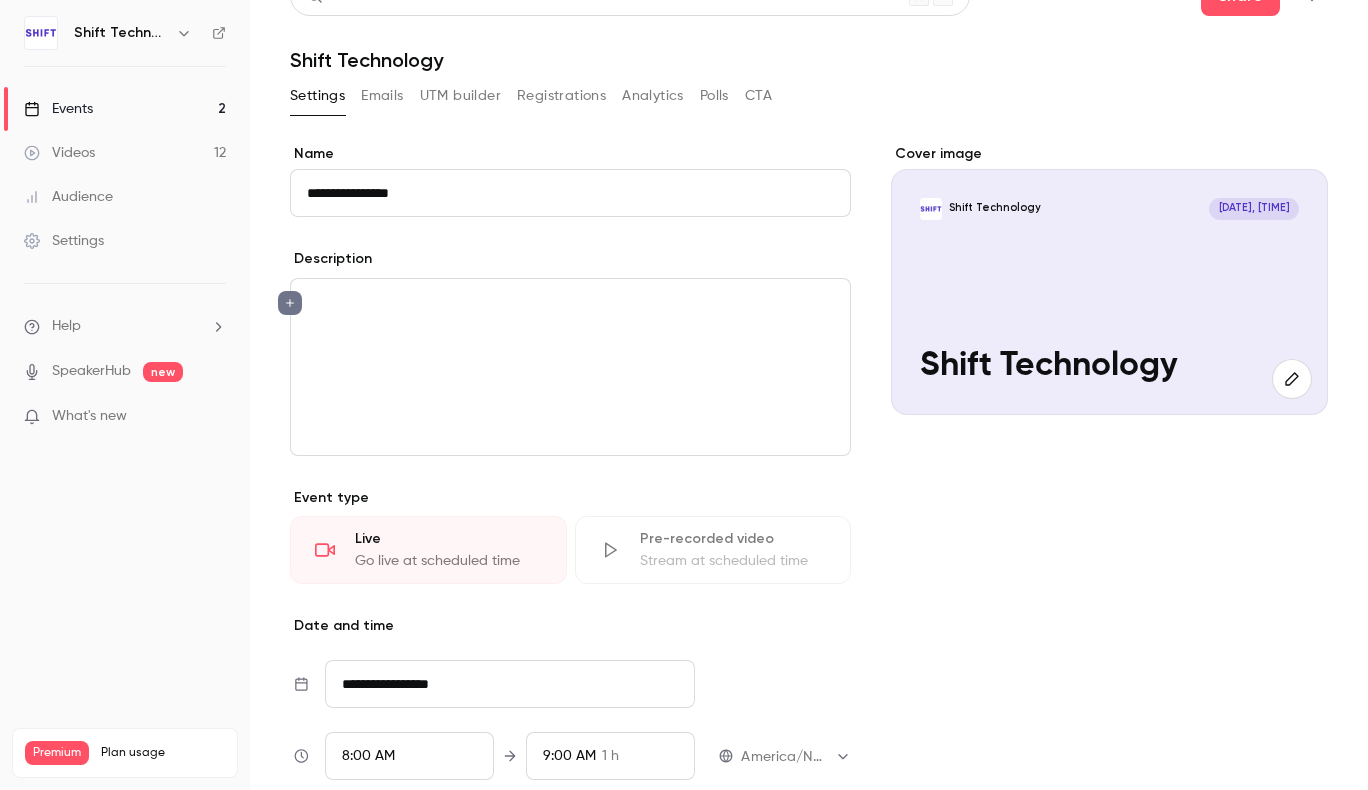 scroll, scrollTop: 0, scrollLeft: 0, axis: both 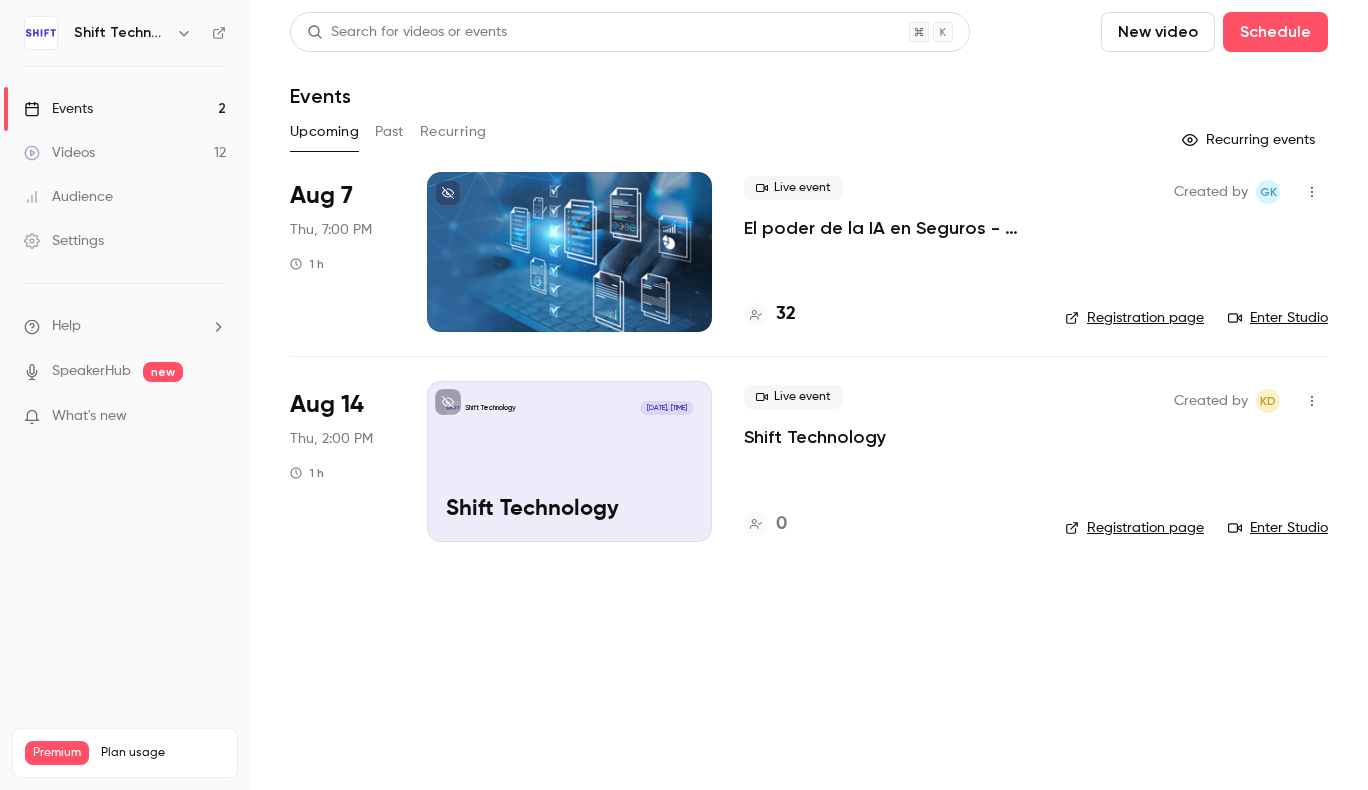 click on "Search for videos or events New video Schedule Events" at bounding box center [809, 60] 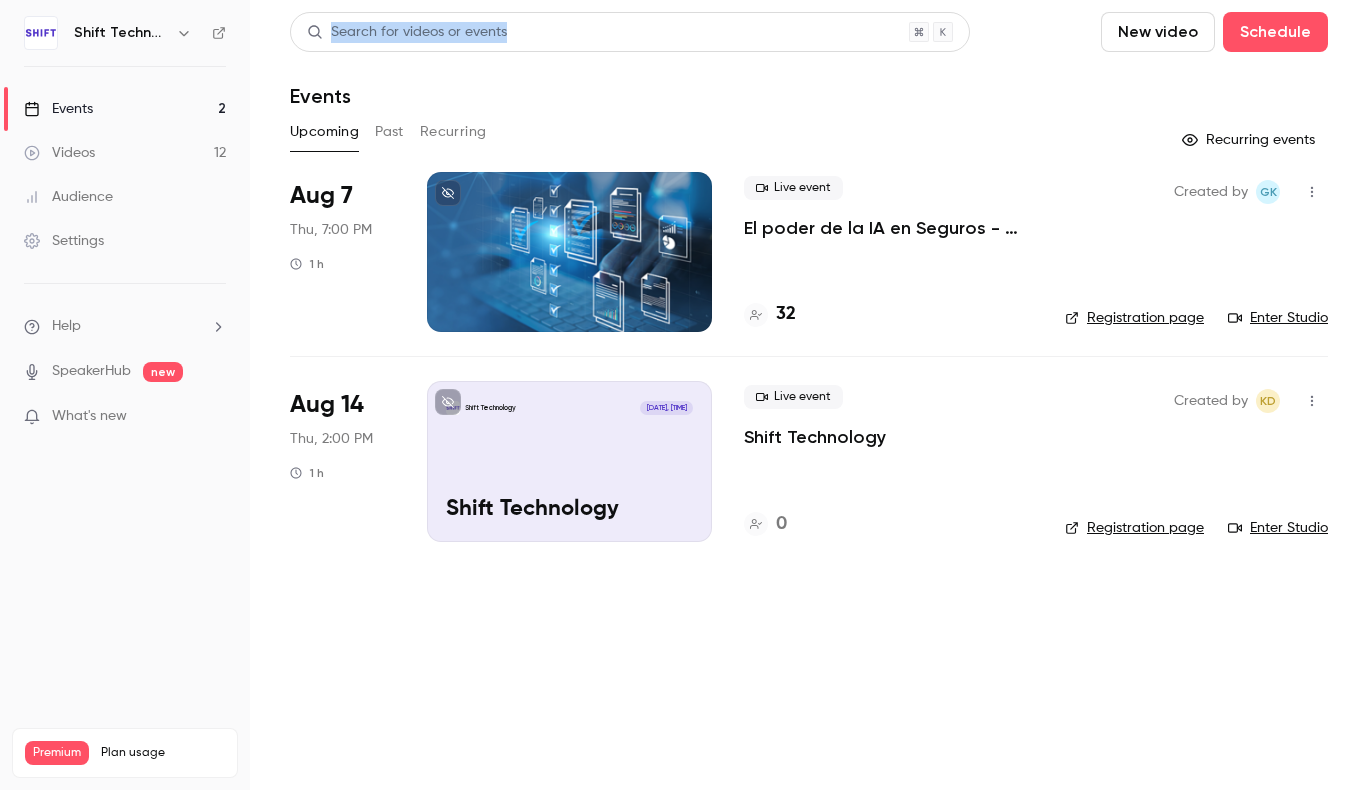 click on "Search for videos or events New video Schedule Events" at bounding box center [809, 60] 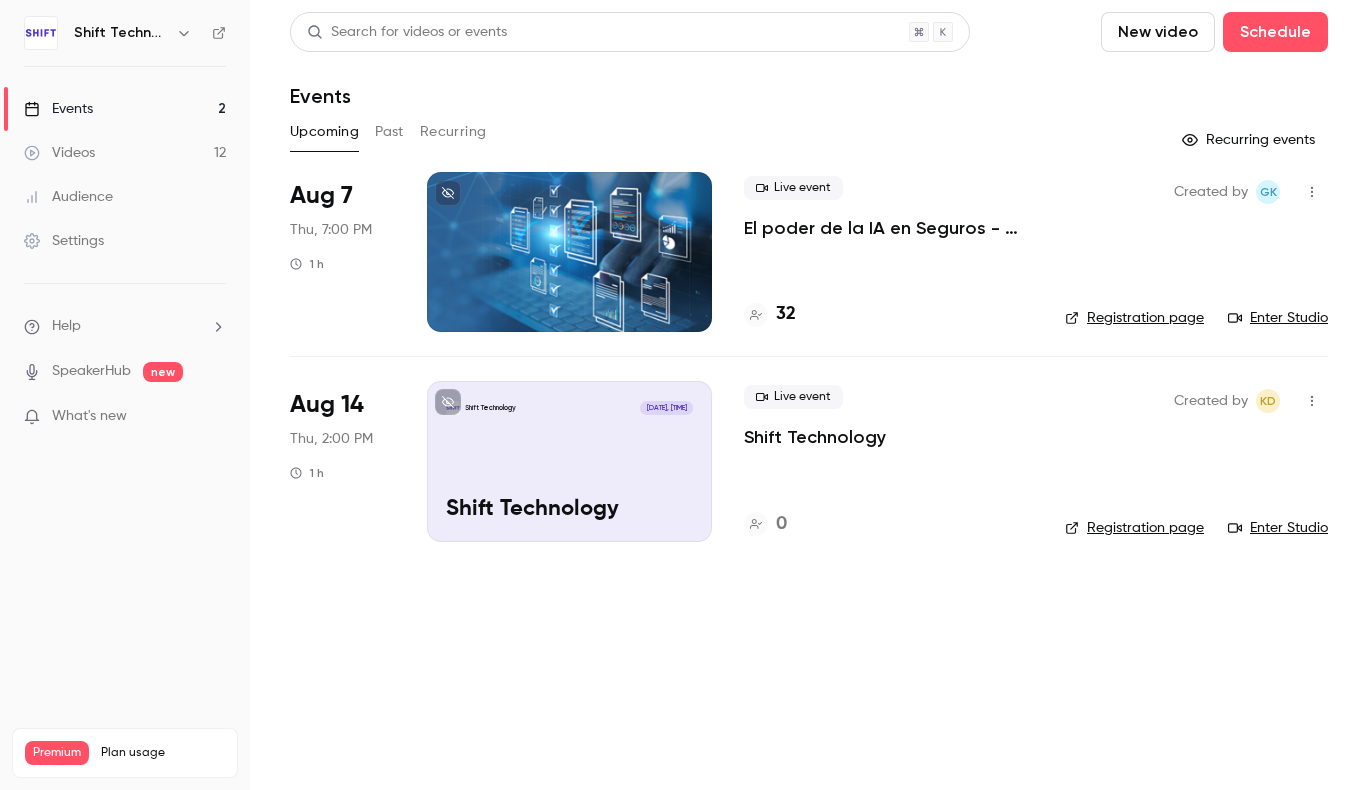 click on "Search for videos or events New video Schedule Events" at bounding box center [809, 60] 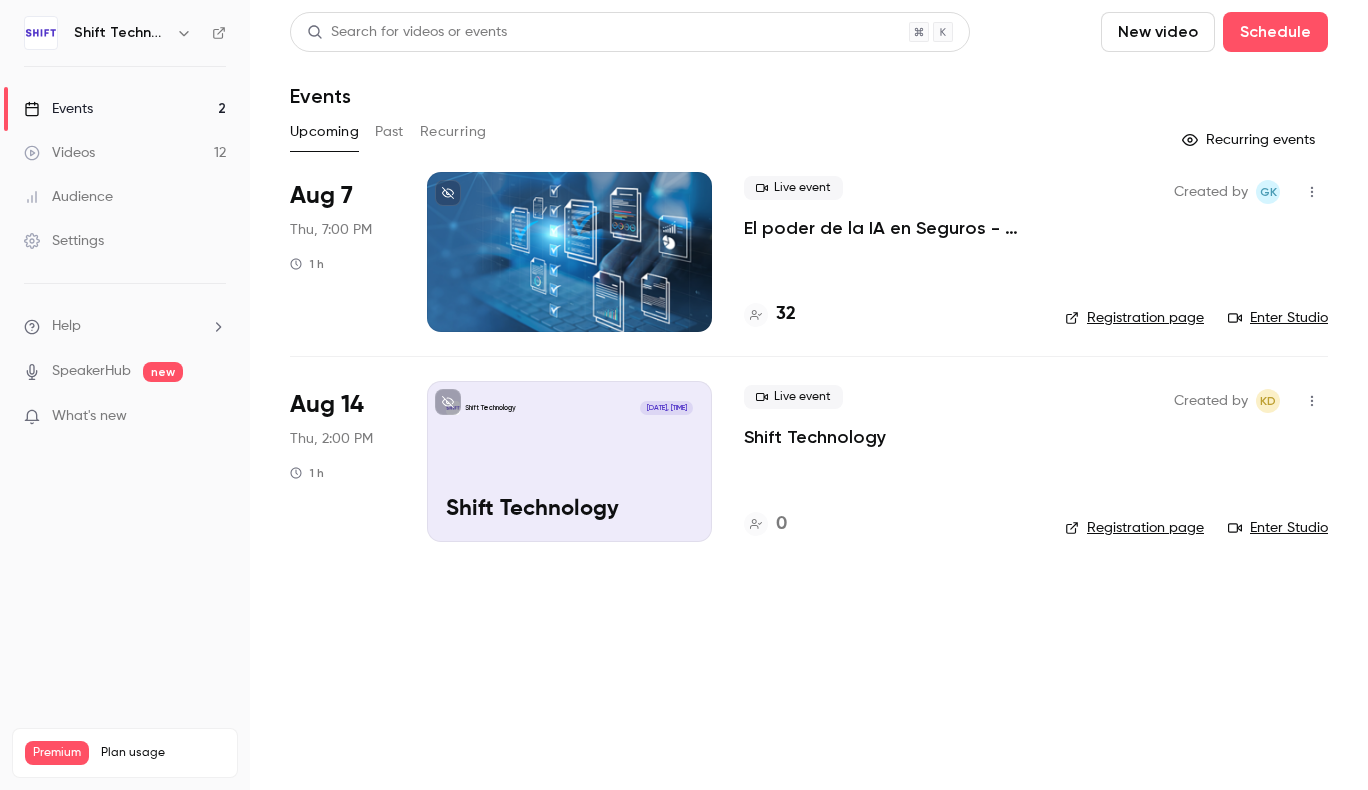 click on "Search for videos or events New video Schedule Events" at bounding box center [809, 60] 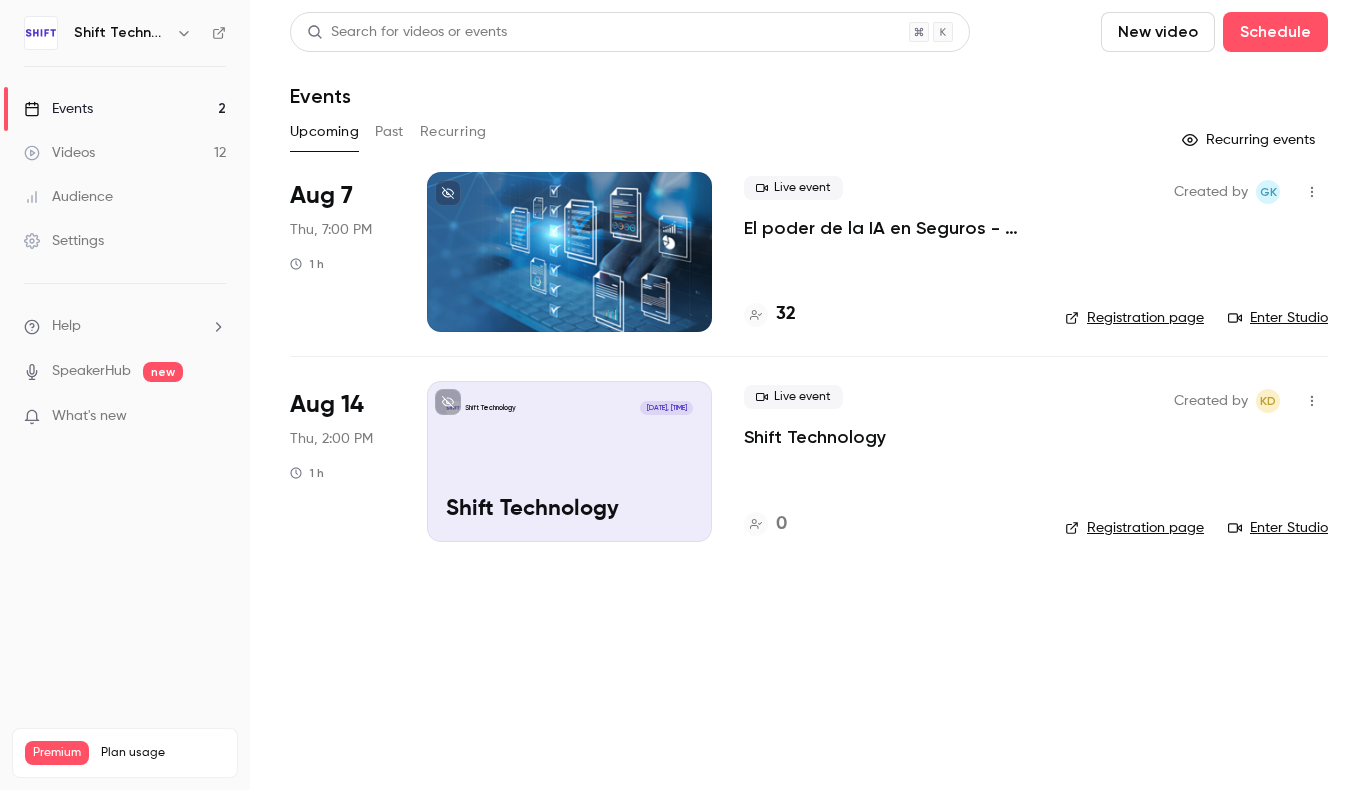 click on "Created by KD Registration page Enter Studio" at bounding box center (1196, 461) 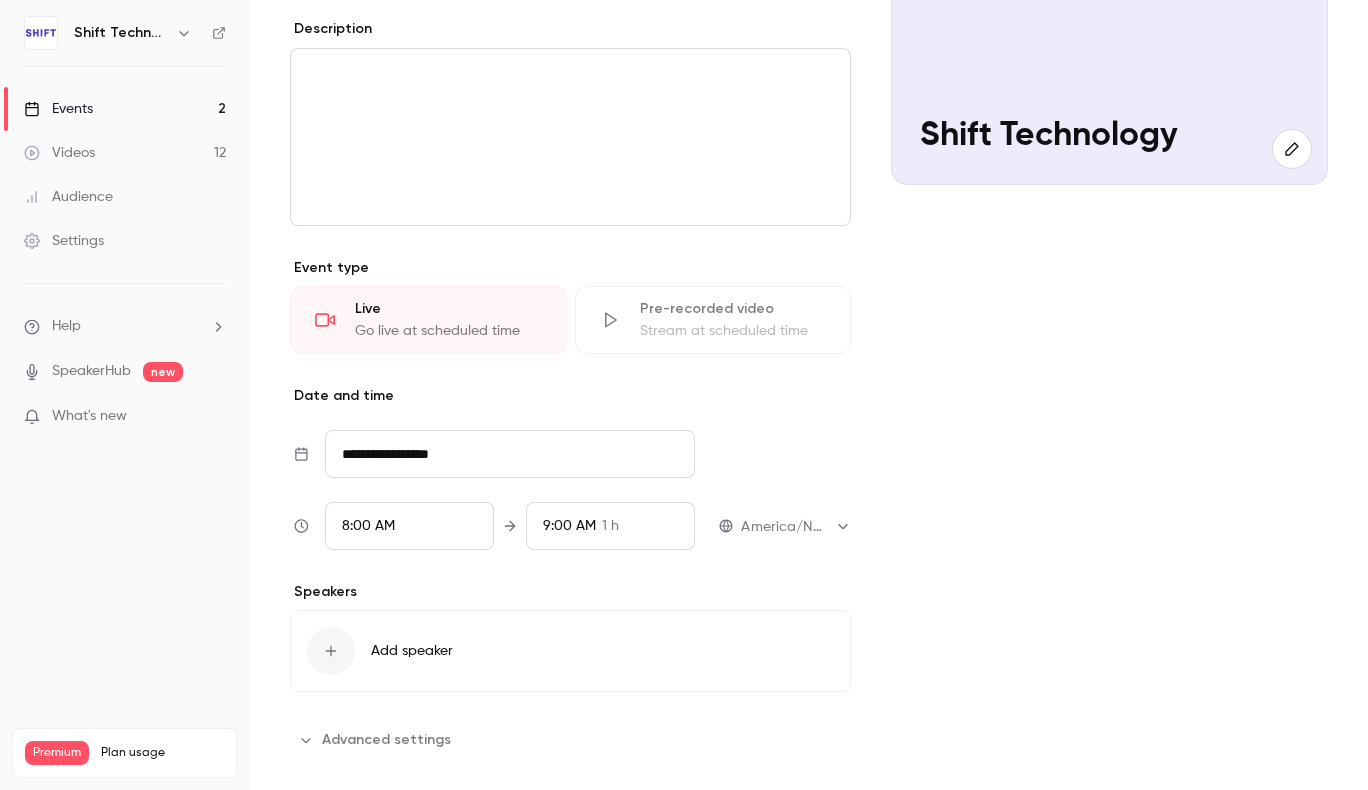 scroll, scrollTop: 336, scrollLeft: 0, axis: vertical 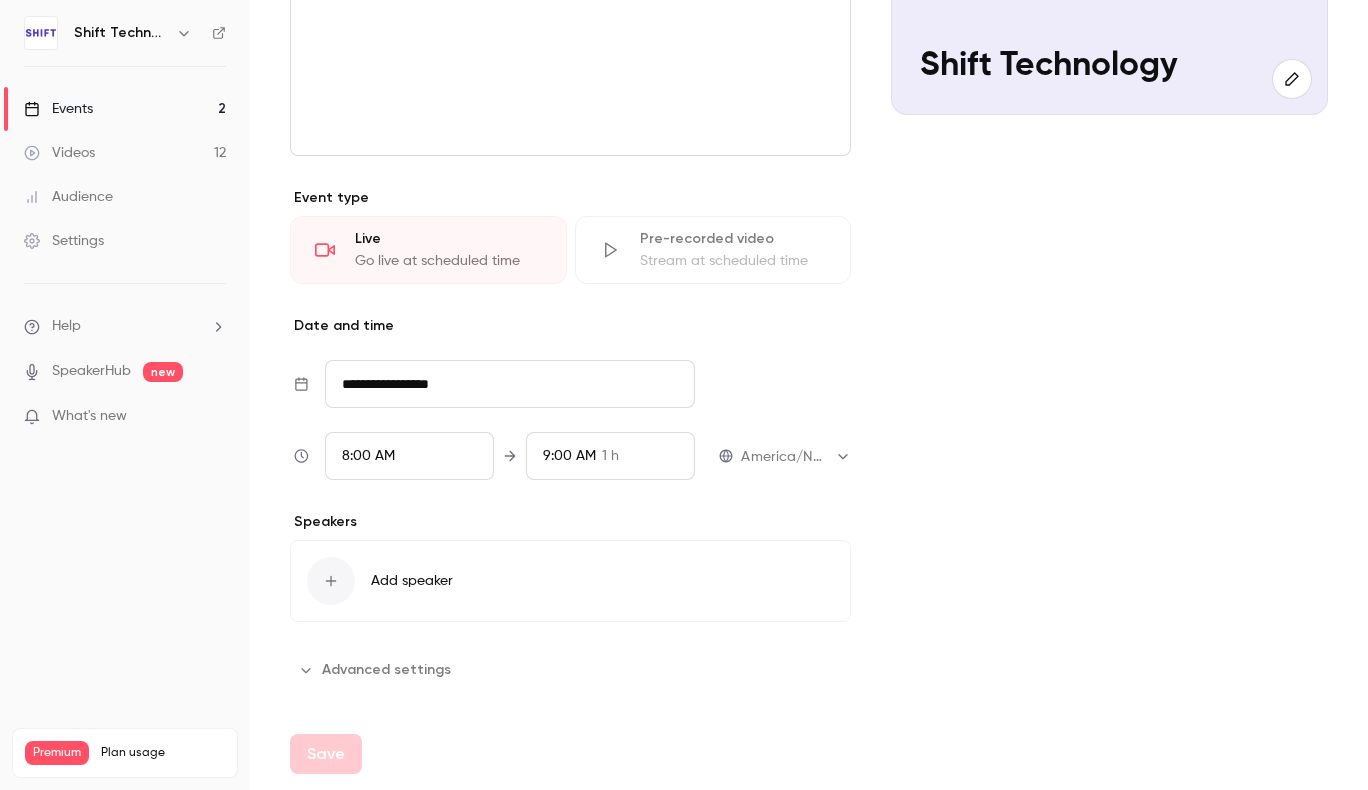 click on "Advanced settings" at bounding box center (376, 670) 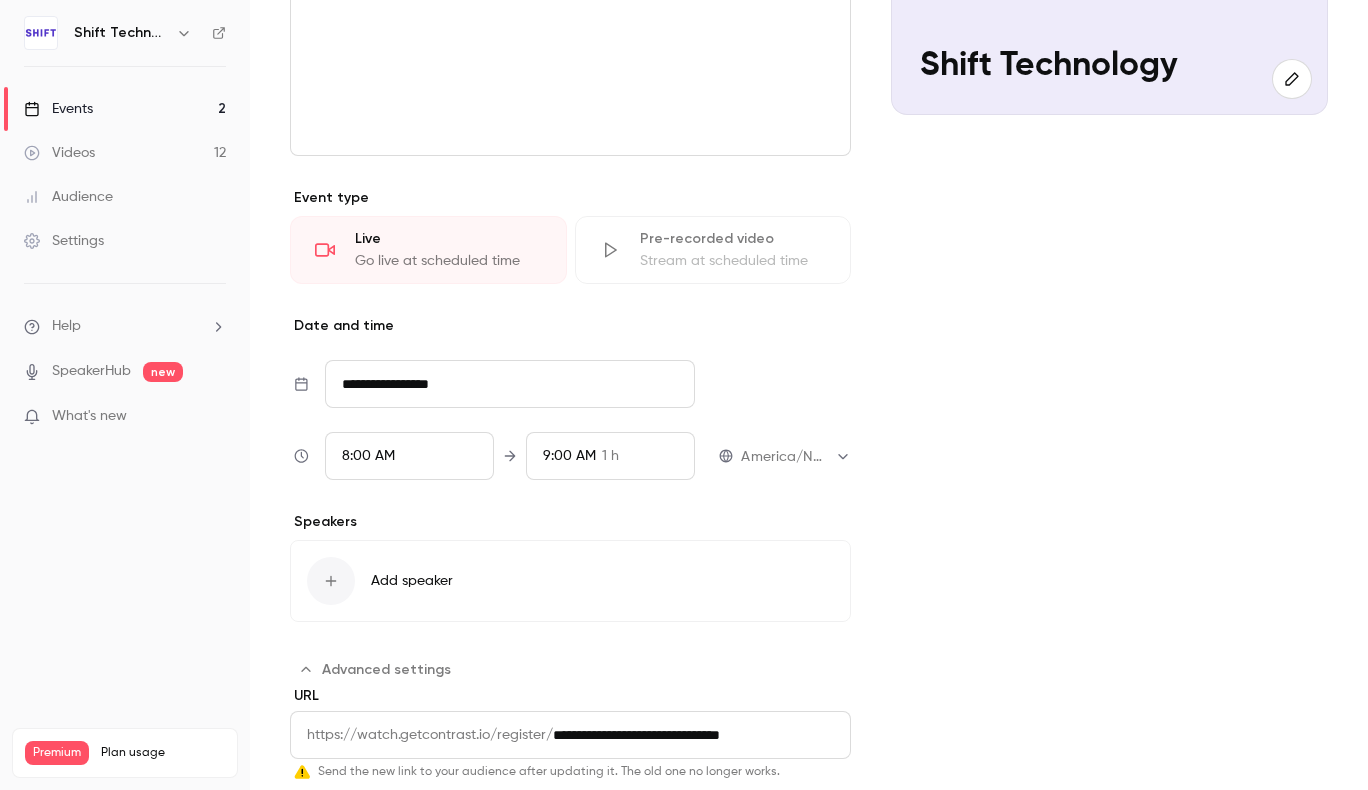 click on "Advanced settings" at bounding box center (376, 670) 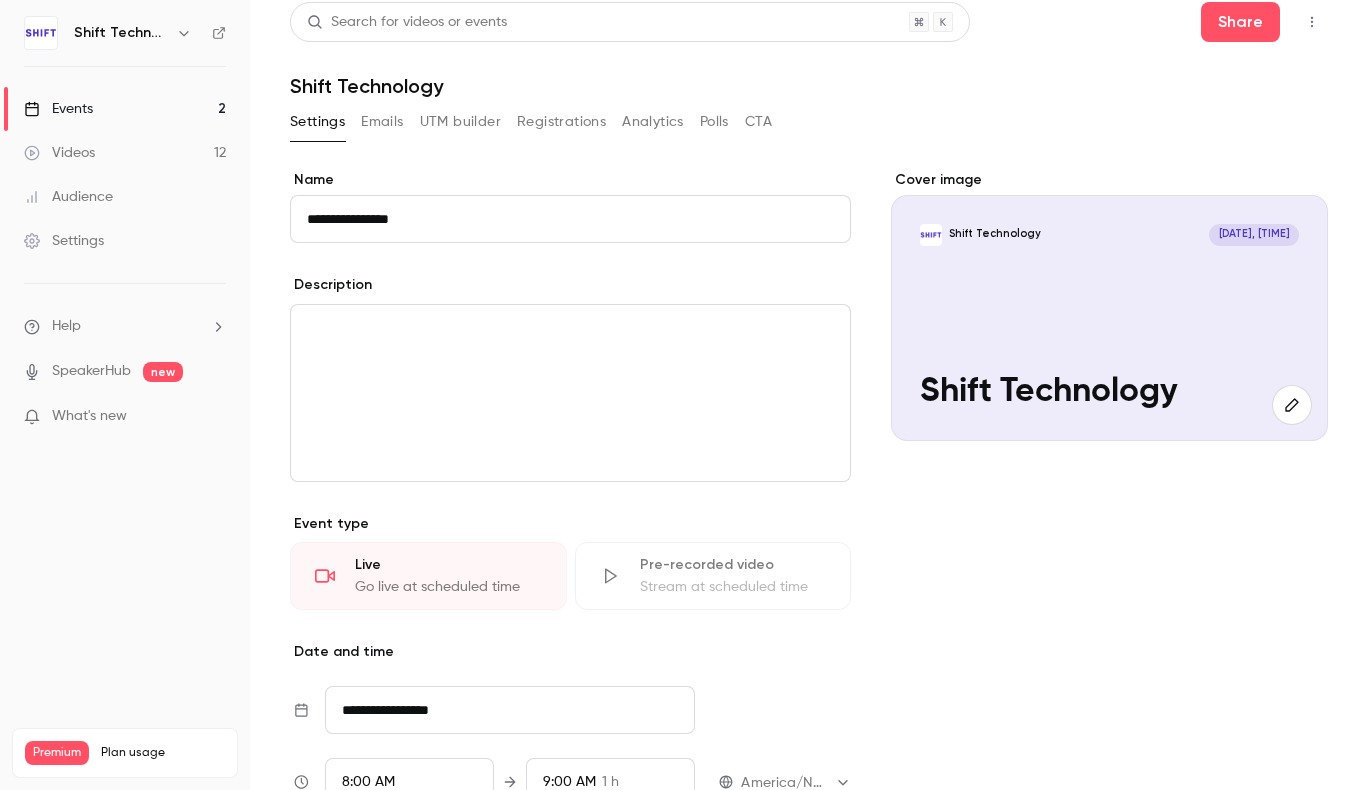 scroll, scrollTop: 0, scrollLeft: 0, axis: both 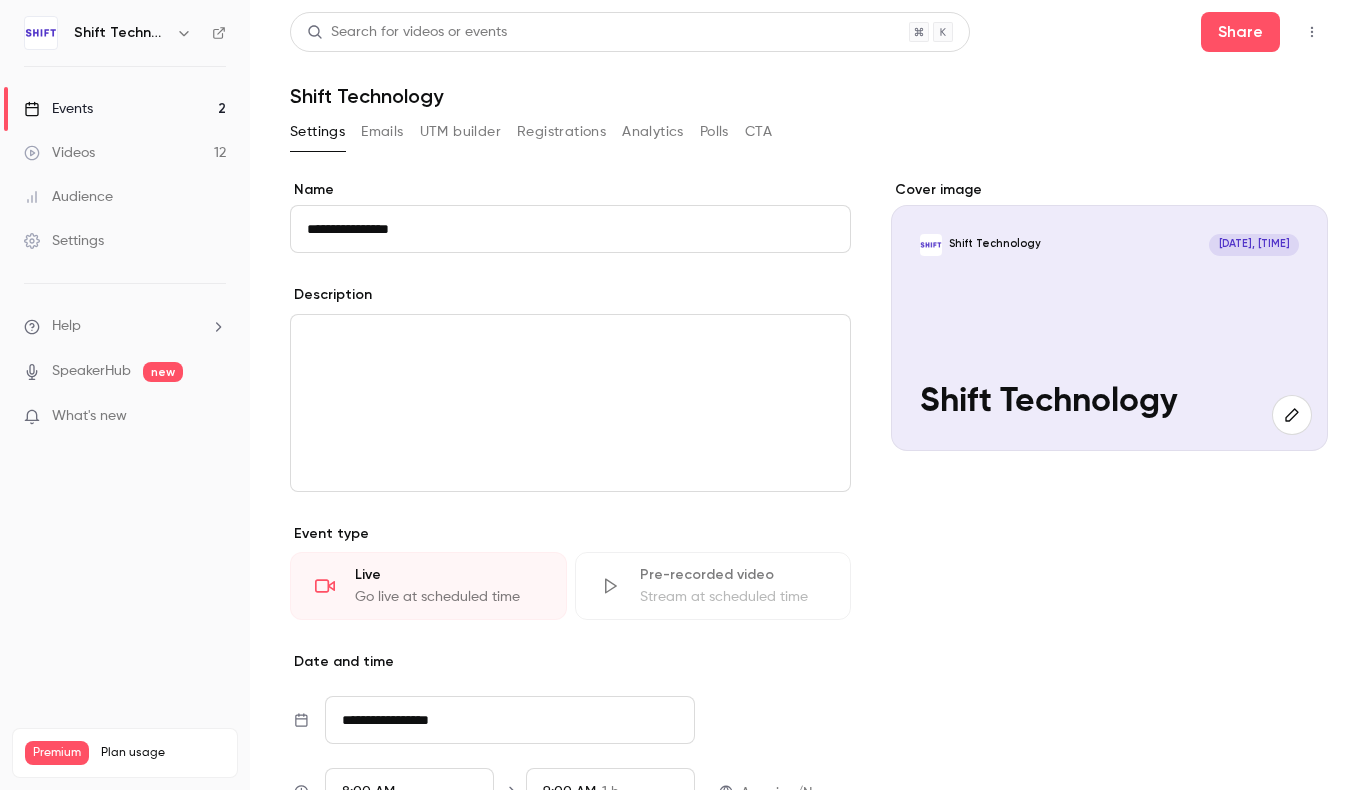 click 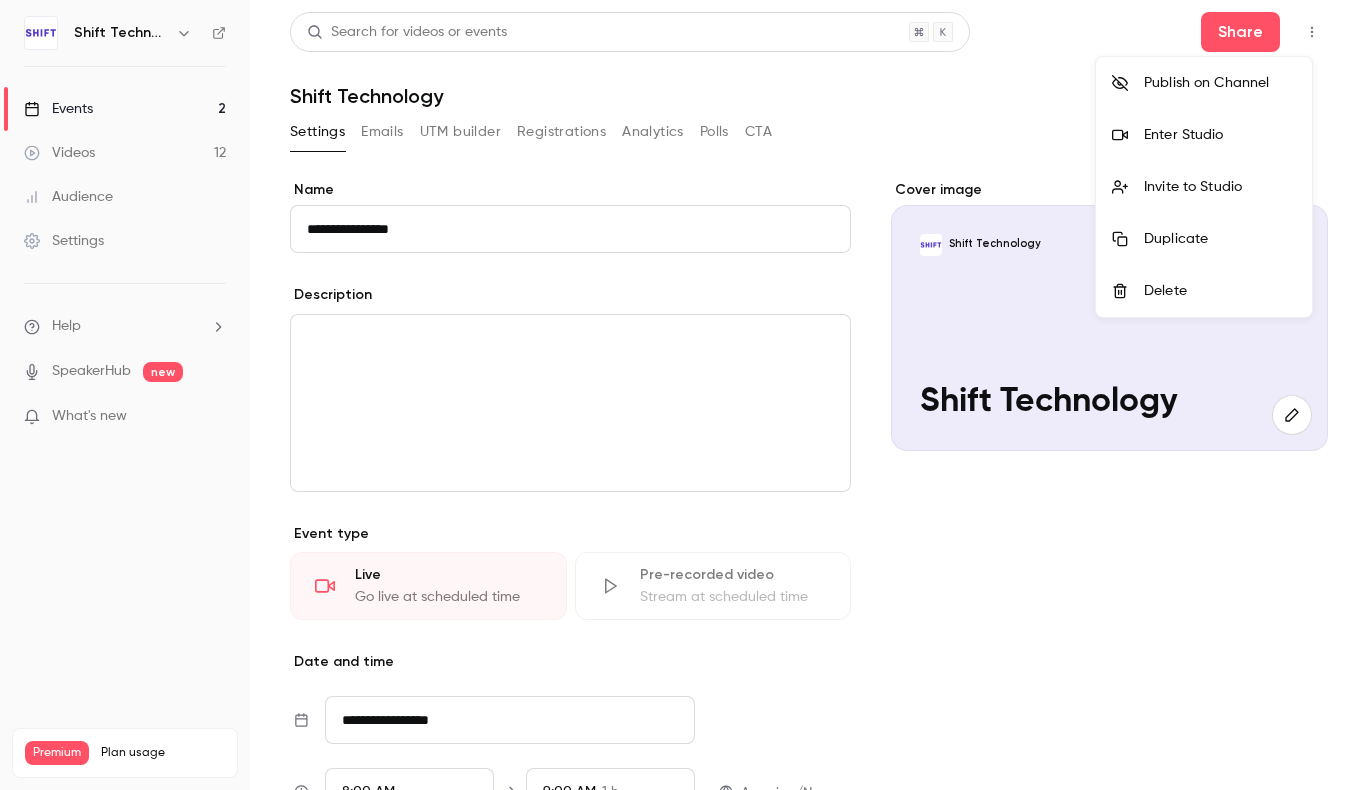 click on "Enter Studio" at bounding box center [1220, 135] 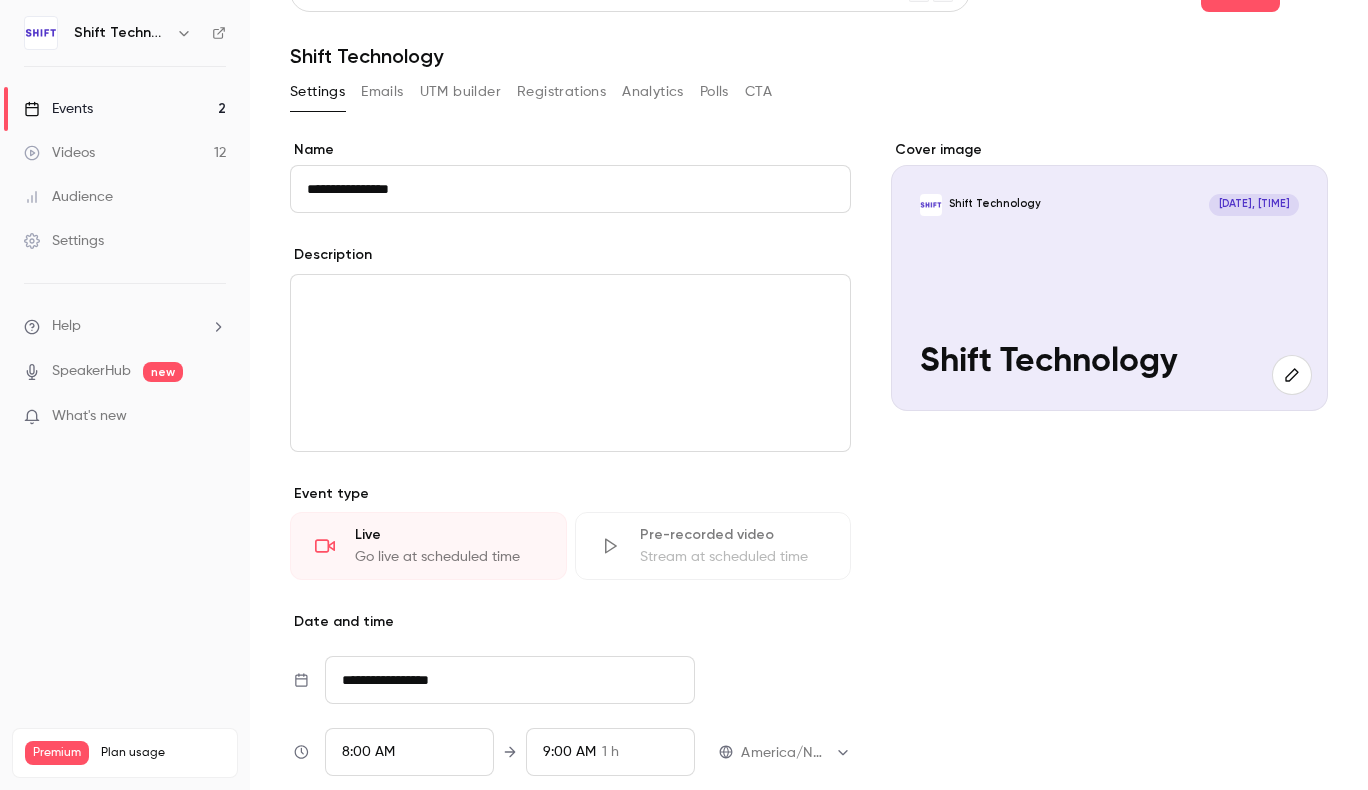 scroll, scrollTop: 0, scrollLeft: 0, axis: both 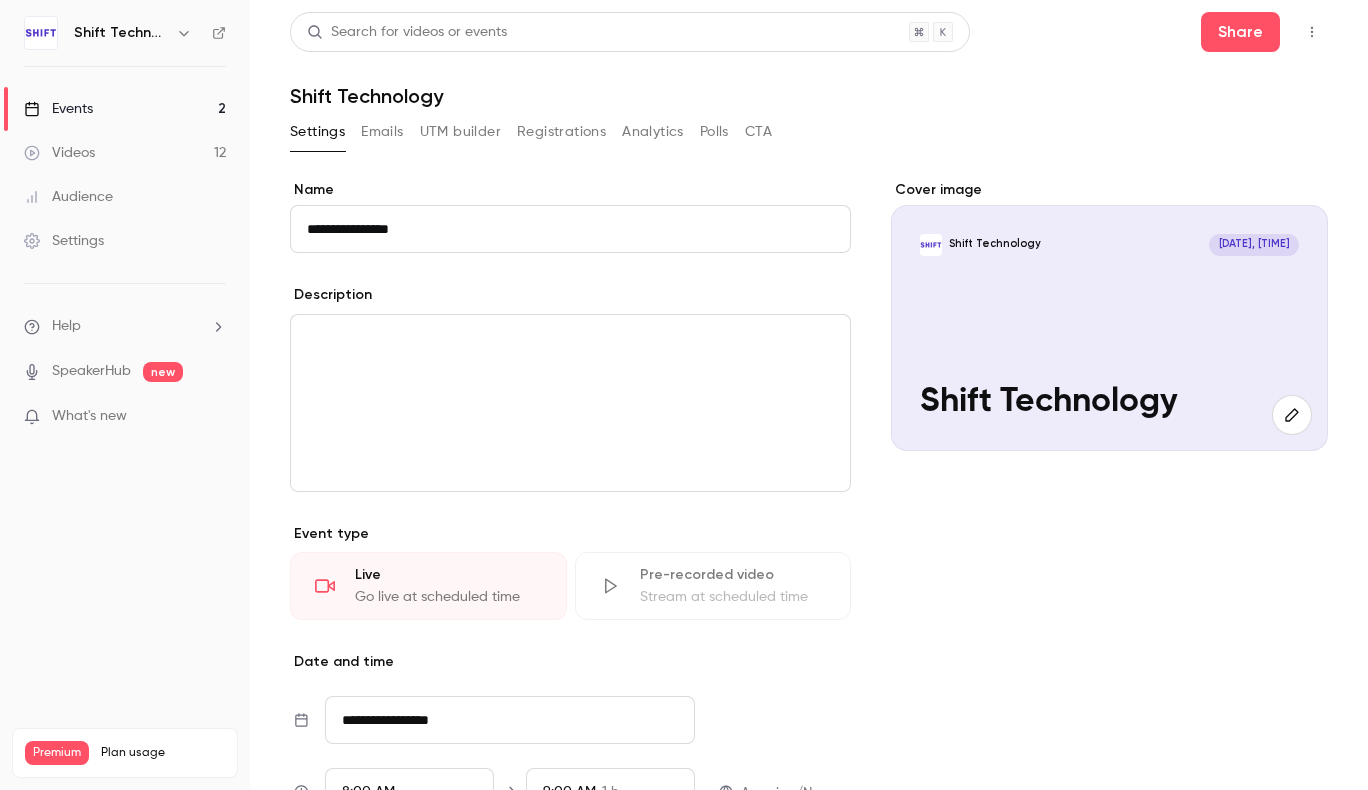 click on "Settings" at bounding box center [64, 241] 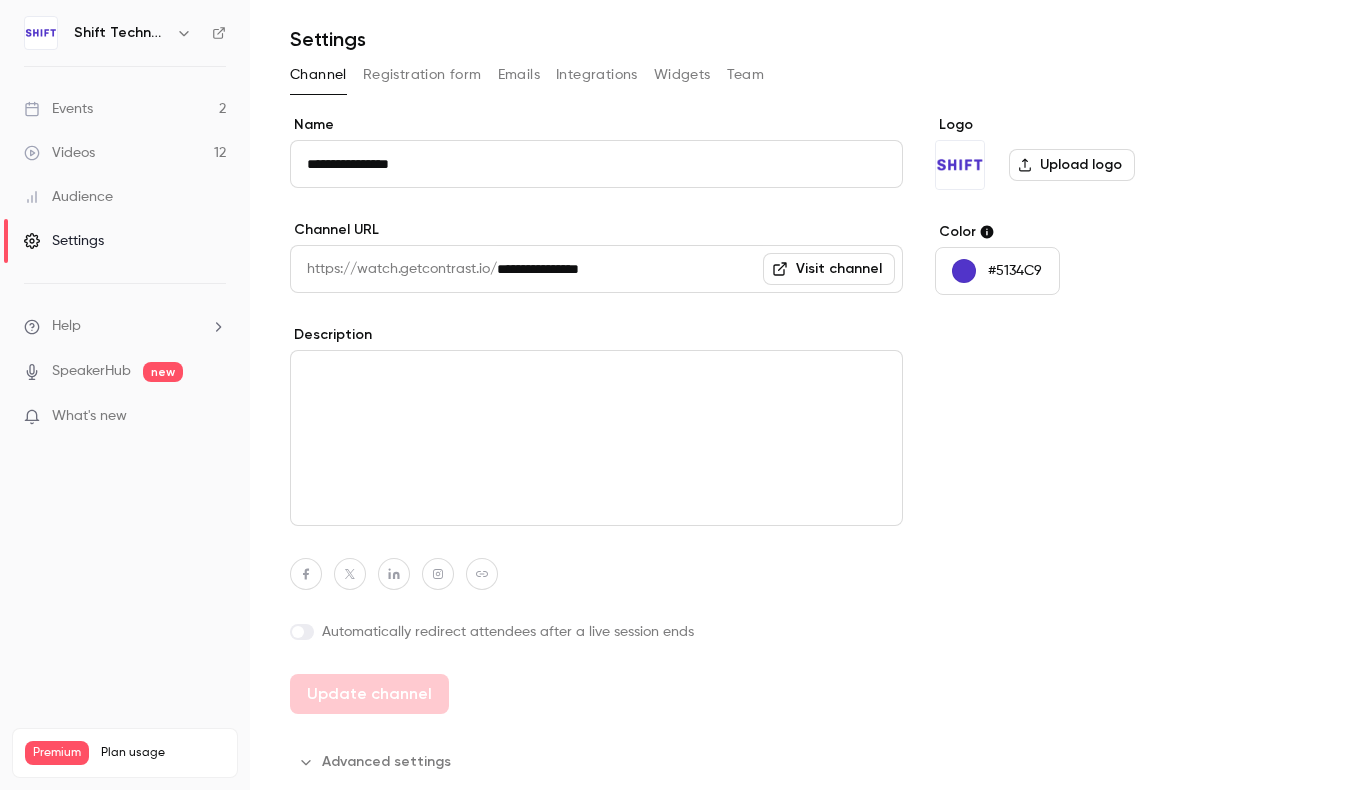 scroll, scrollTop: 0, scrollLeft: 0, axis: both 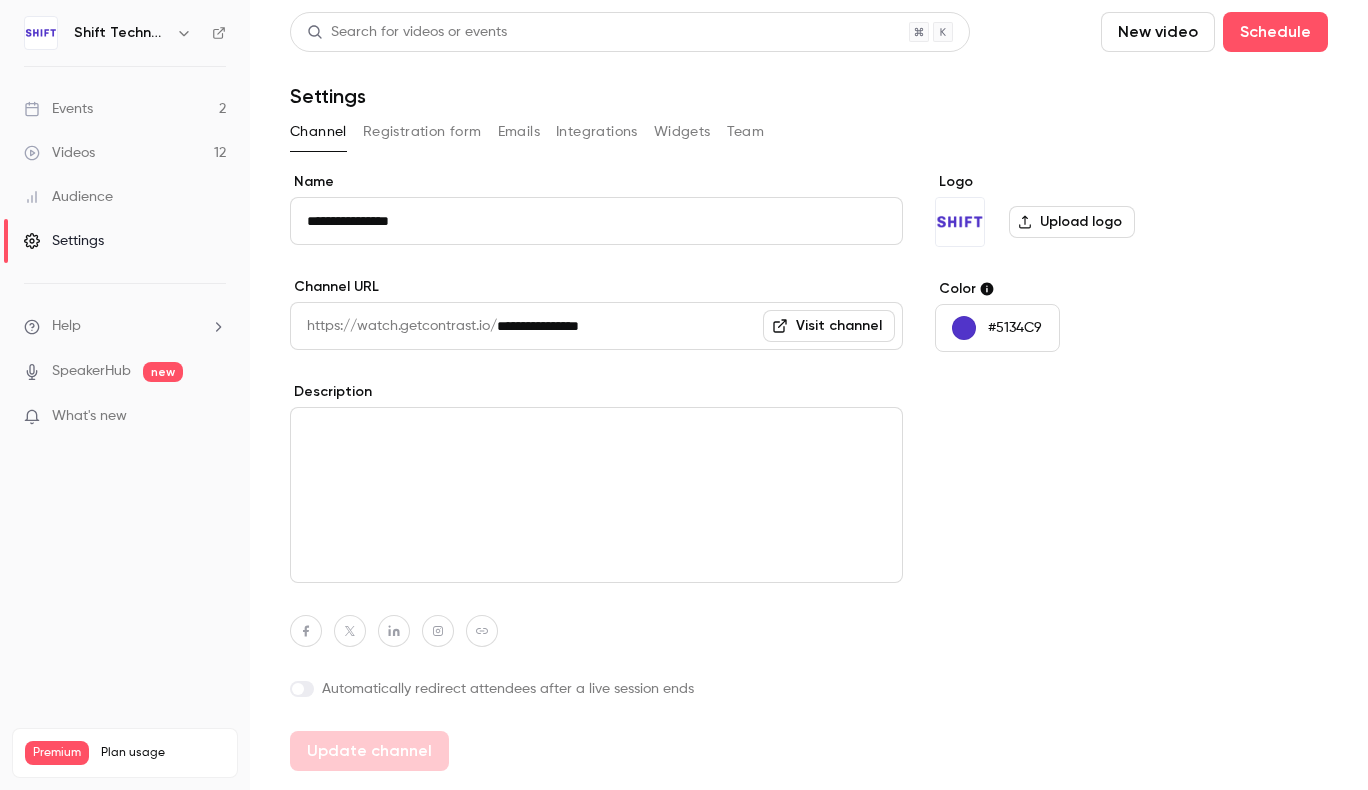click on "Events" at bounding box center [58, 109] 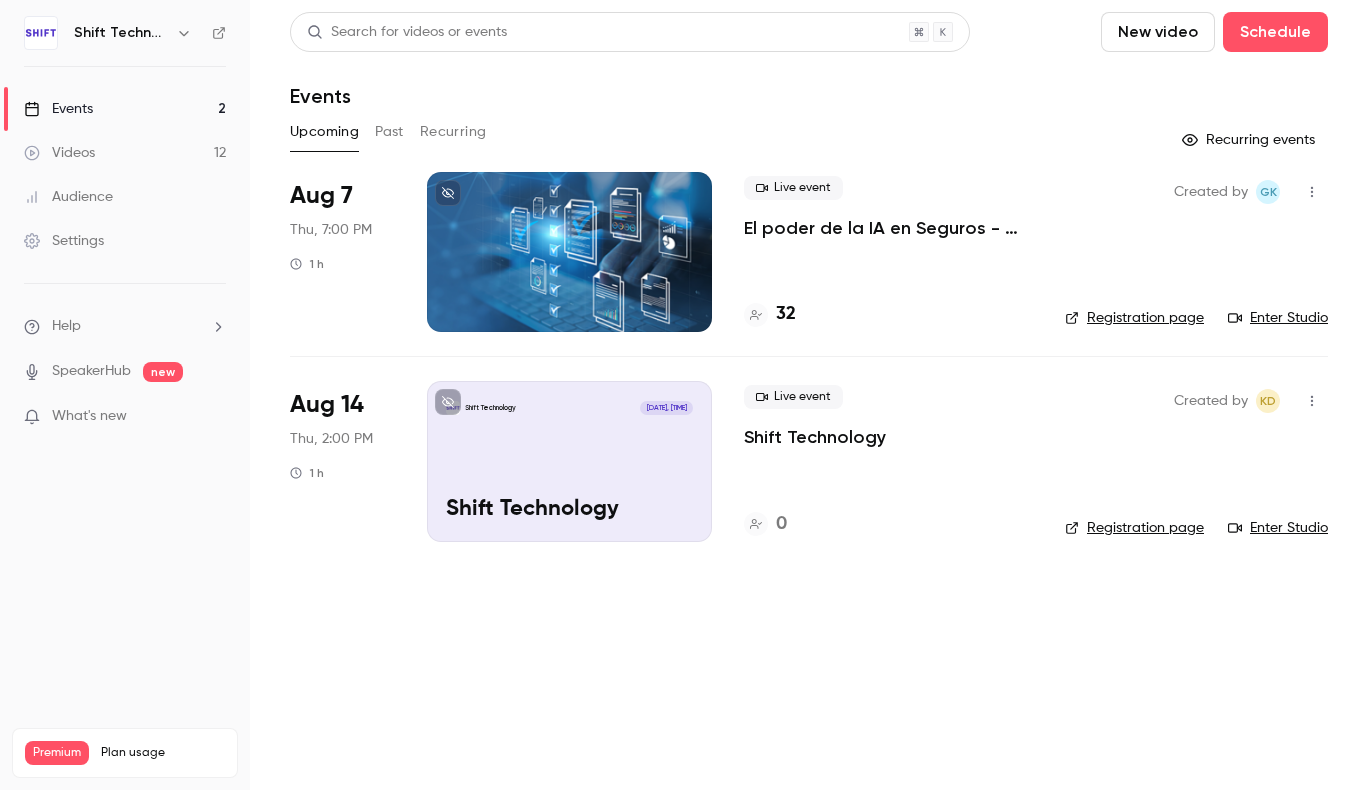 click on "Search for videos or events New video Schedule Events Upcoming Past Recurring Recurring events Aug 7 Thu, 7:00 PM 1 h Live event El poder de la IA en Seguros - Cómo MetLife usa el potencial de los datos no-estructurados 32 Created by GK Registration page Enter Studio Aug 14 Thu, 2:00 PM 1 h Shift Technology Aug 14, 2:00 PM Shift Technology Live event Shift Technology 0 Created by KD Registration page Enter Studio" at bounding box center (809, 395) 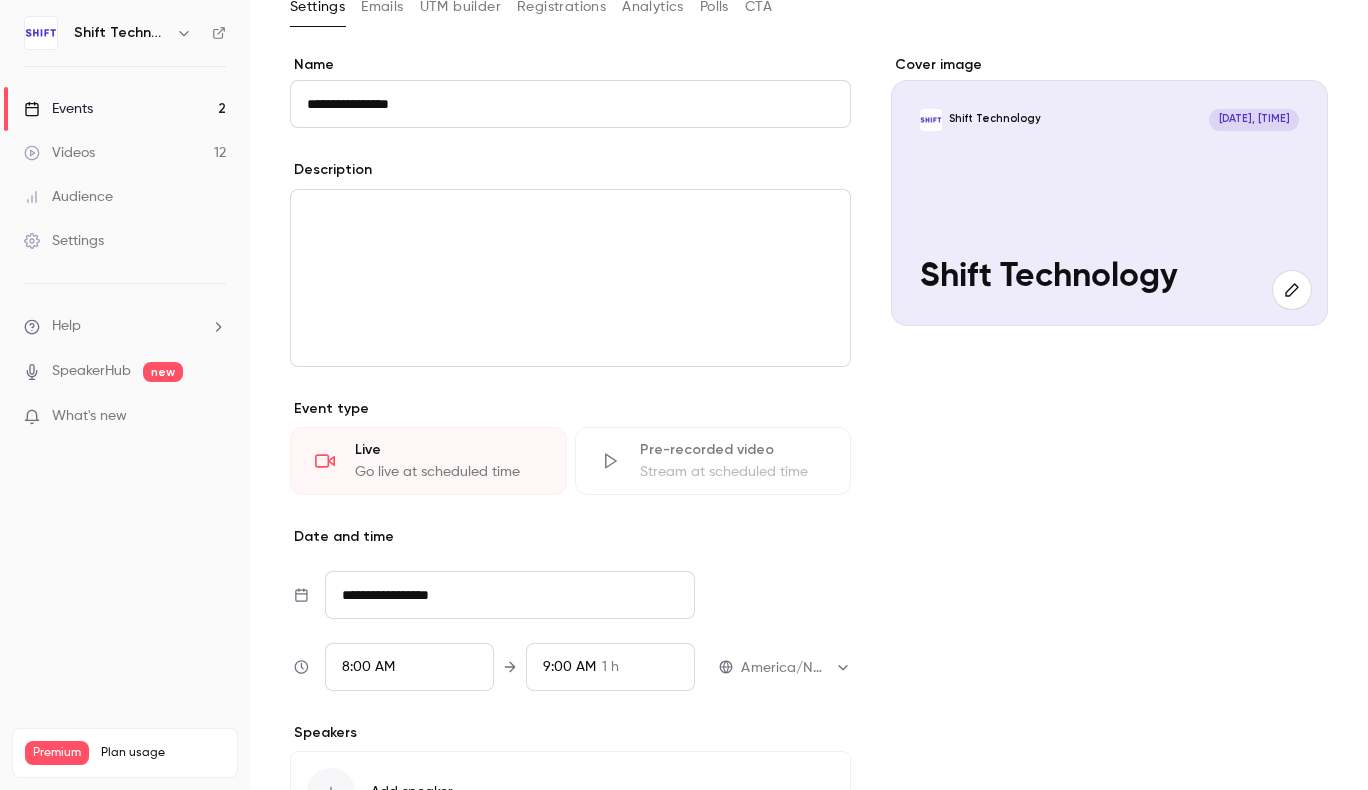 scroll, scrollTop: 200, scrollLeft: 0, axis: vertical 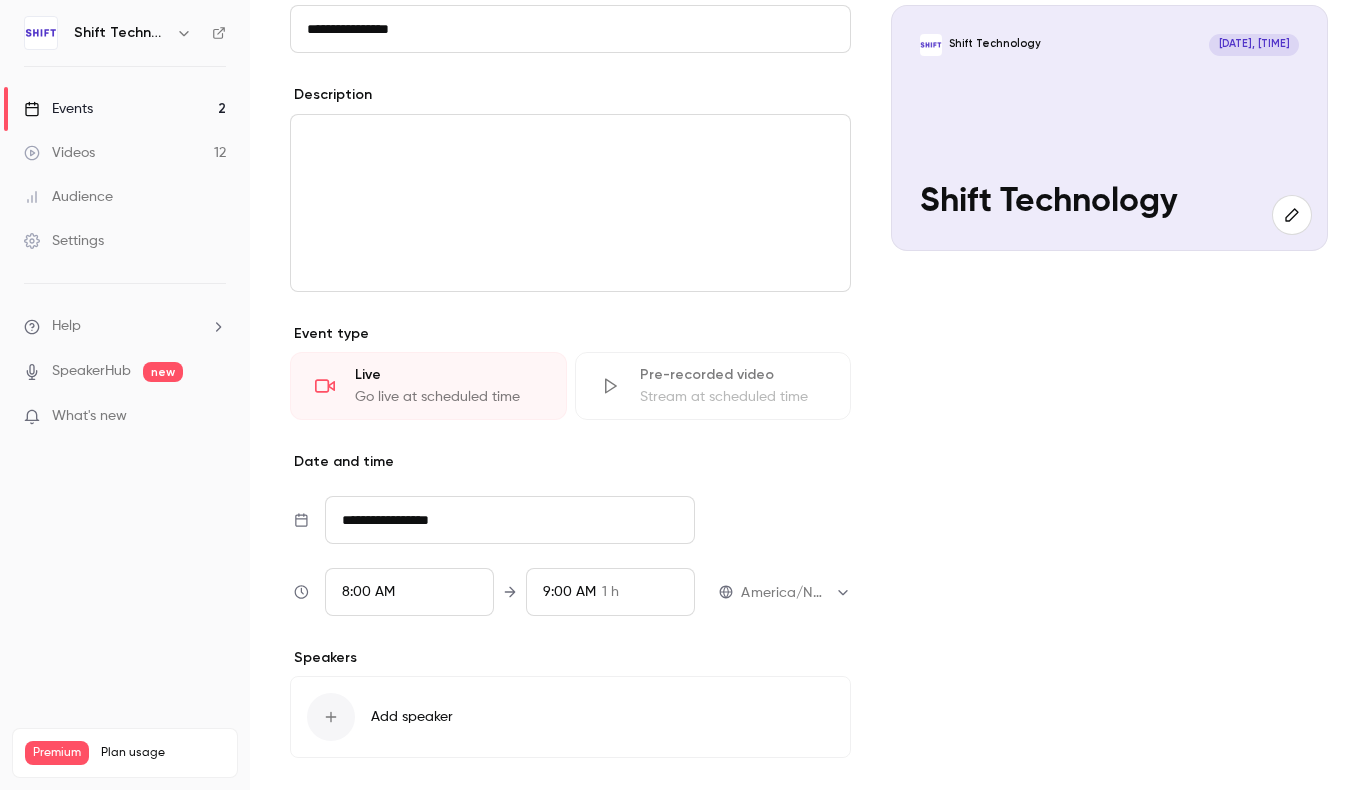 click on "Shift Technology [DATE], [TIME] Shift Technology" at bounding box center [1109, 128] 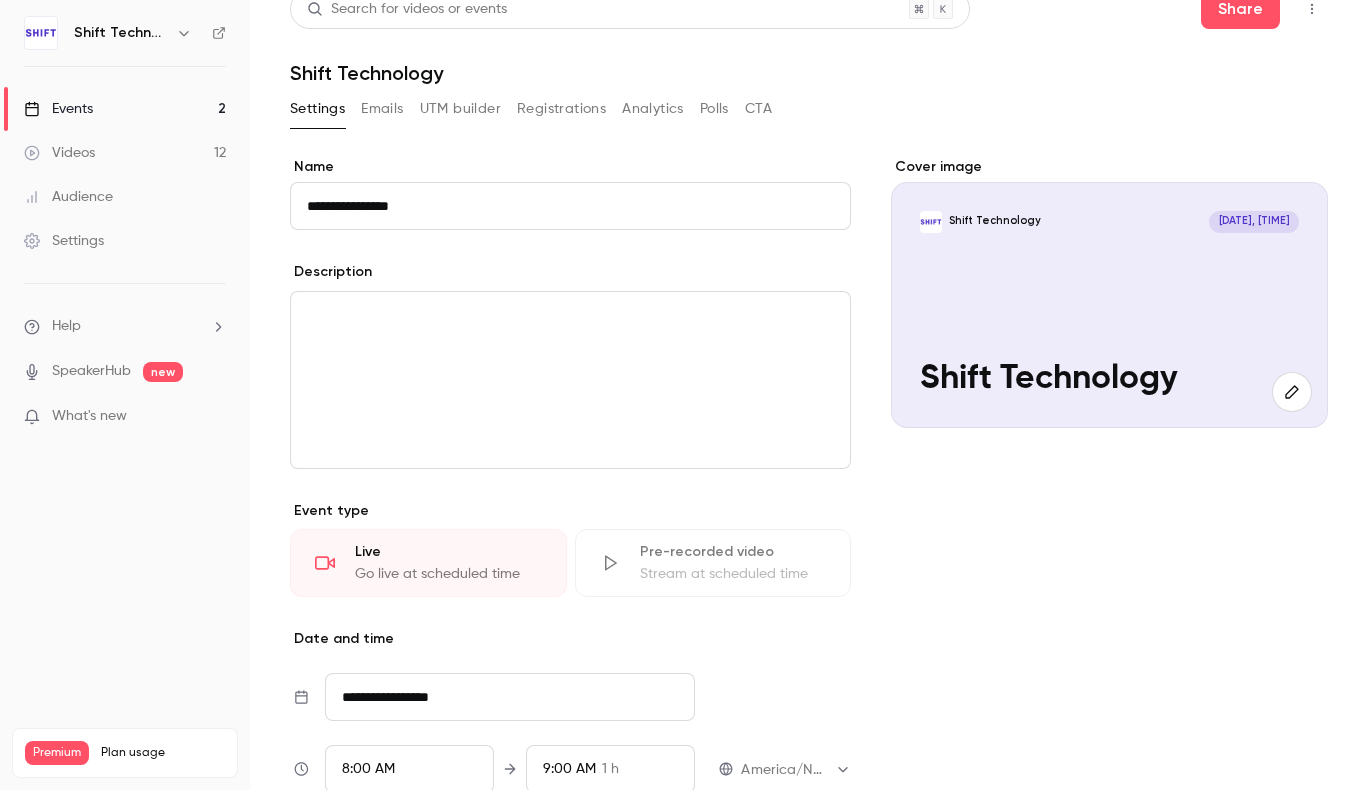 scroll, scrollTop: 0, scrollLeft: 0, axis: both 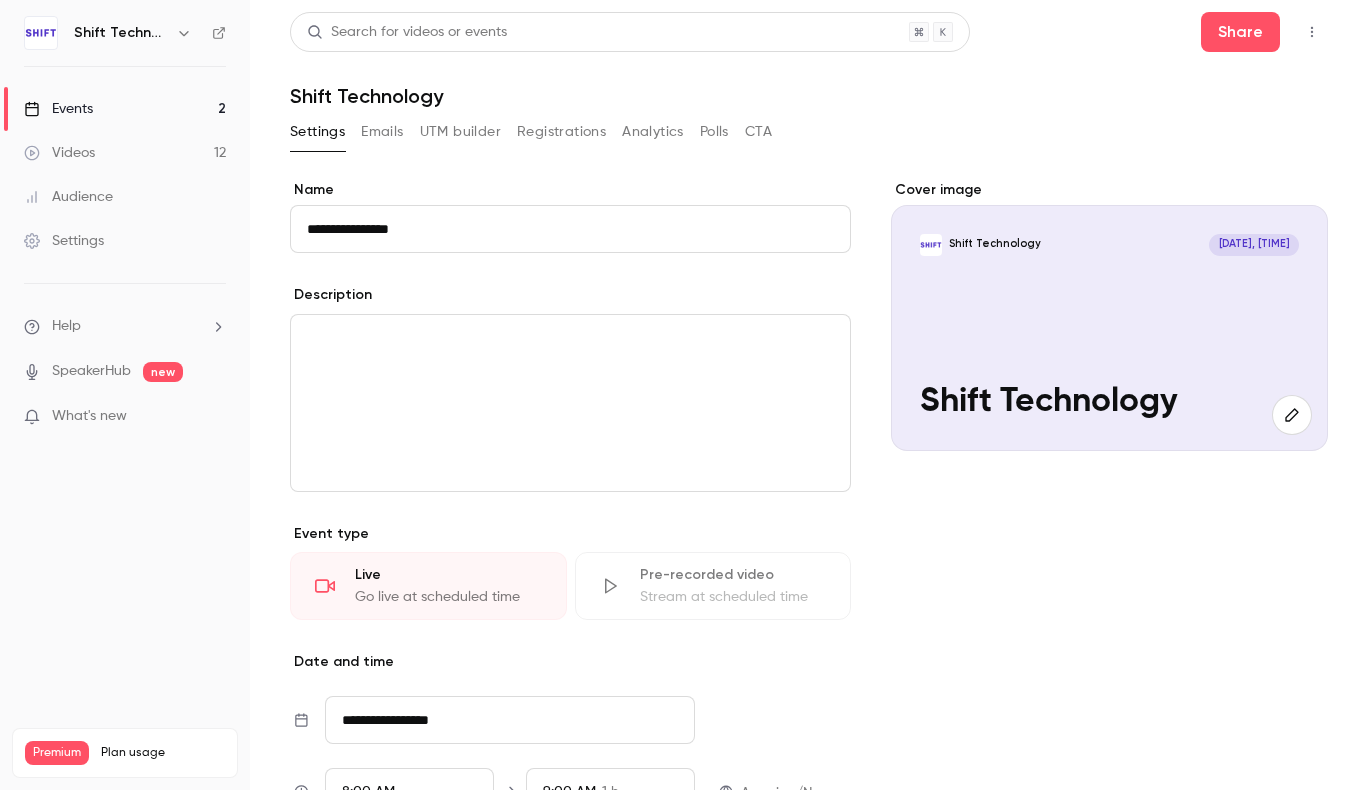 click on "Videos 12" at bounding box center (125, 153) 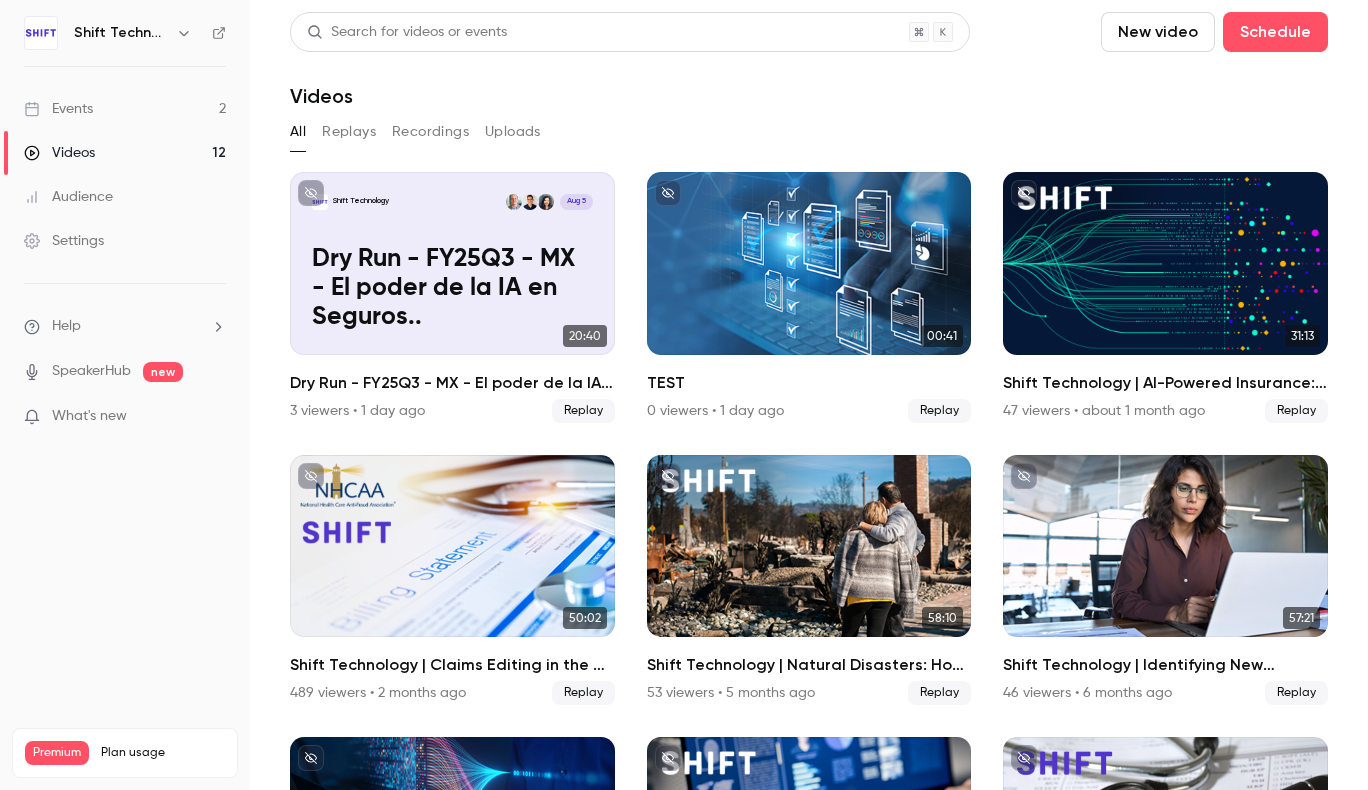 click on "Audience" at bounding box center [68, 197] 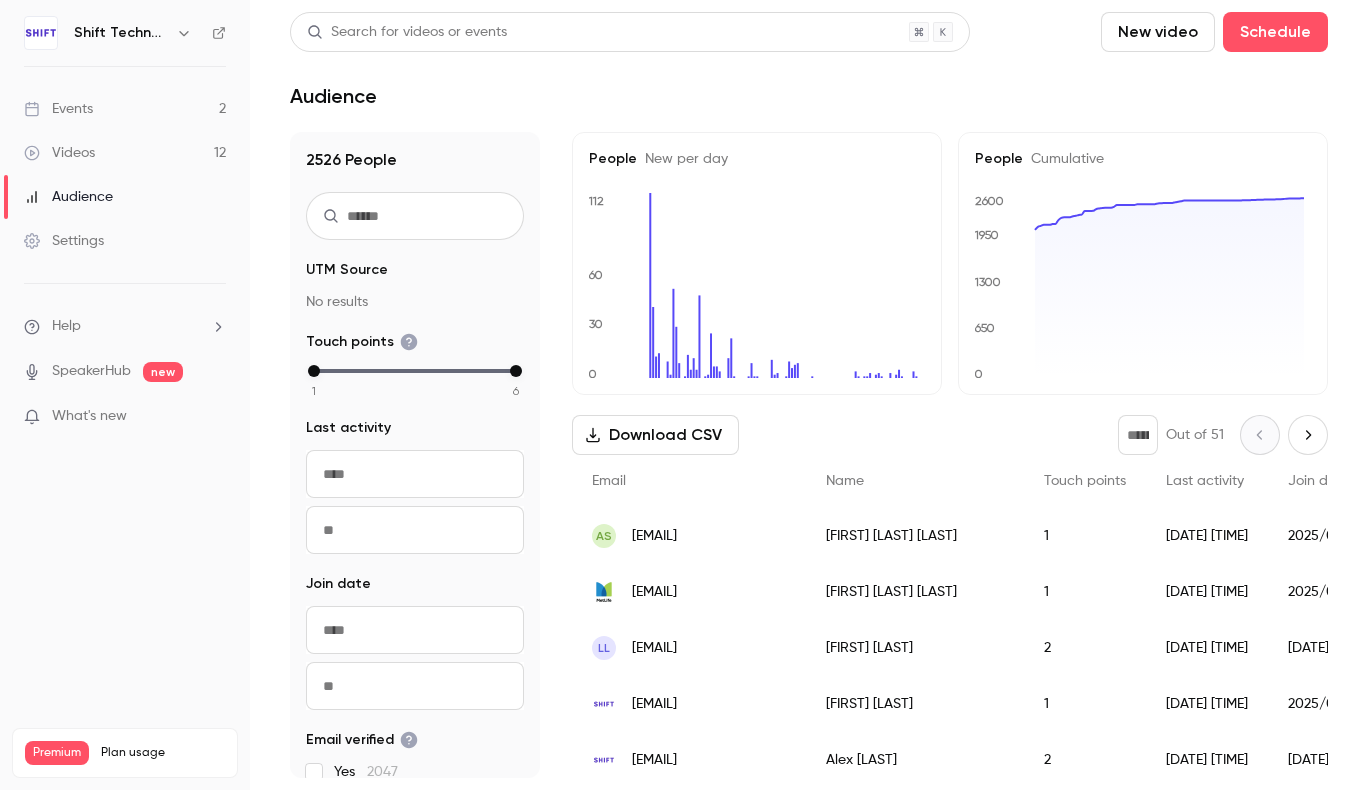 scroll, scrollTop: 100, scrollLeft: 0, axis: vertical 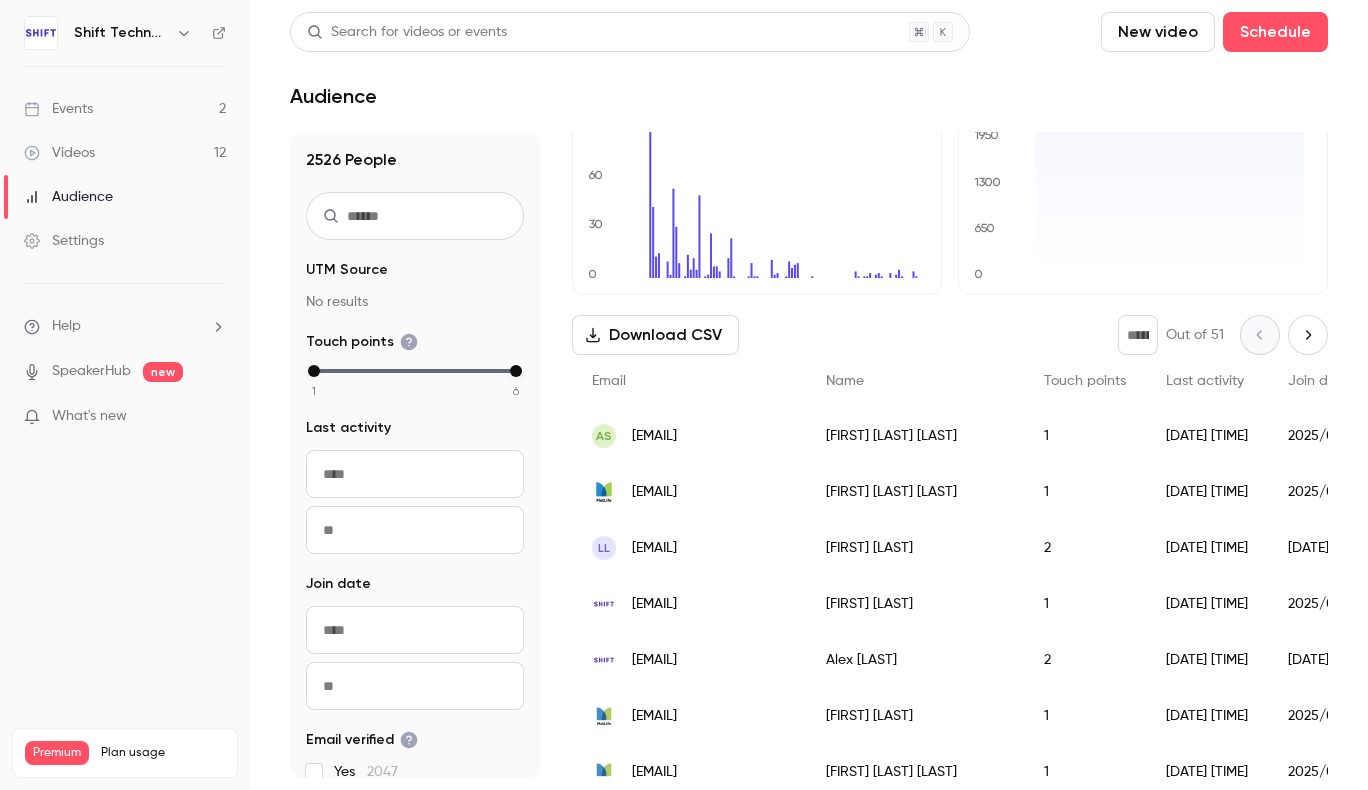 click on "Events 2" at bounding box center [125, 109] 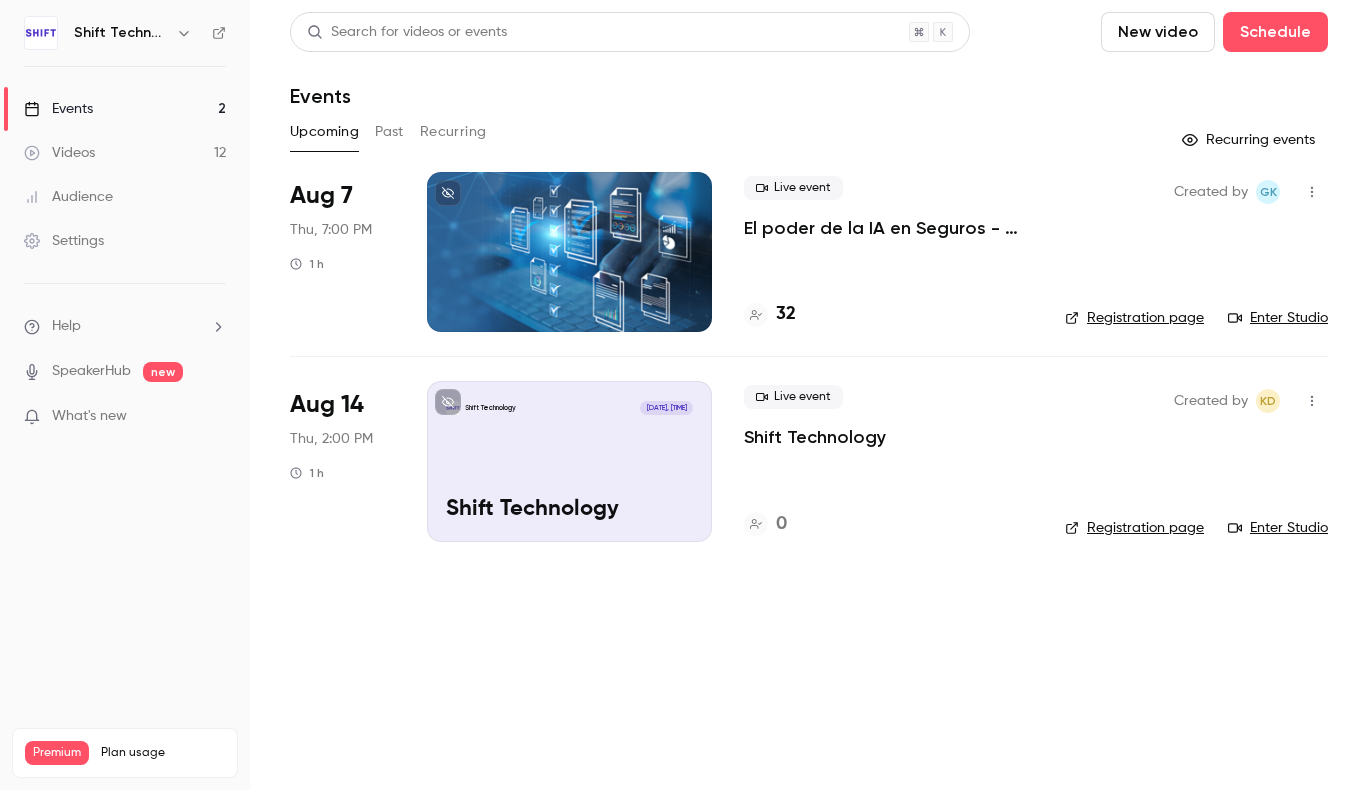 click on "Aug 14 Thu, 2:00 PM 1 h Shift Technology Aug 14, 2:00 PM Shift Technology Live event Shift Technology 0 Created by KD Registration page Enter Studio" at bounding box center [809, 460] 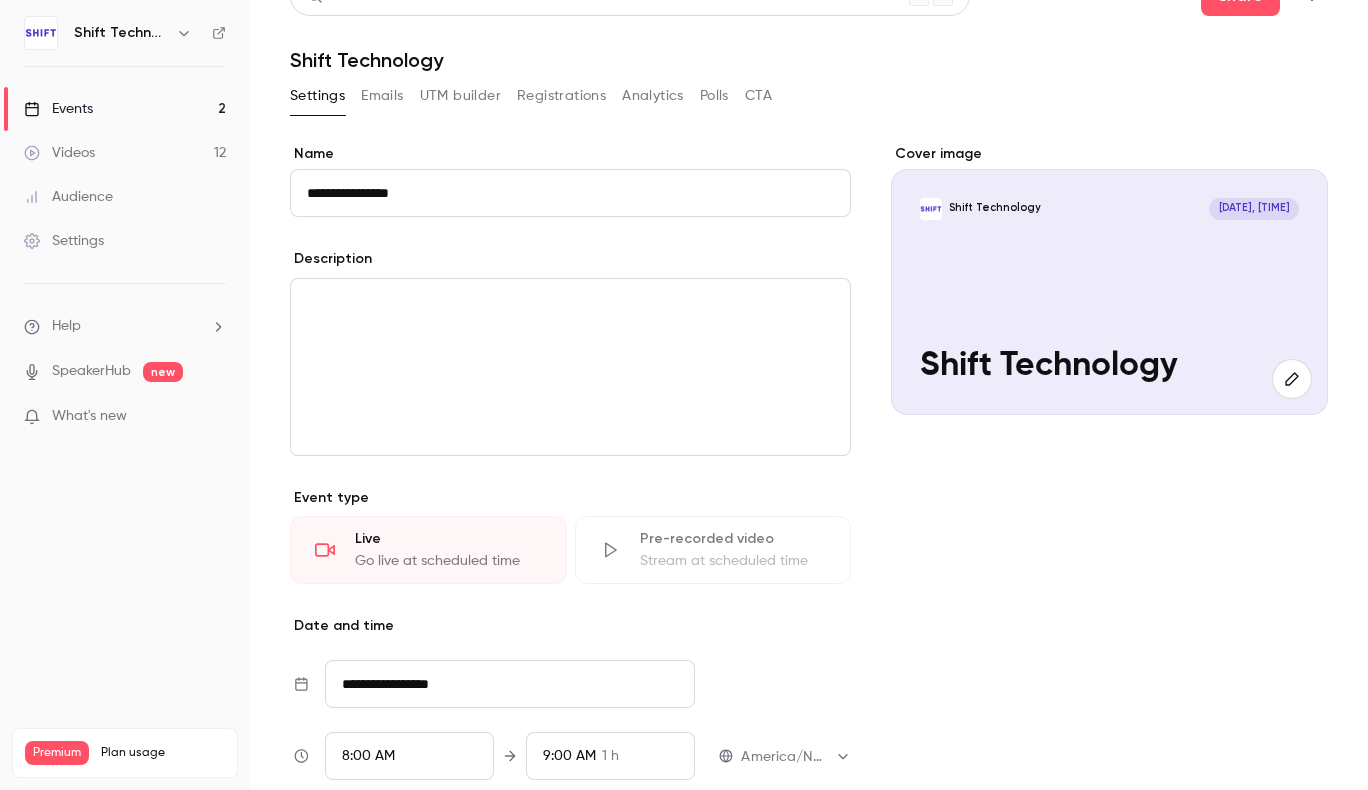 scroll, scrollTop: 0, scrollLeft: 0, axis: both 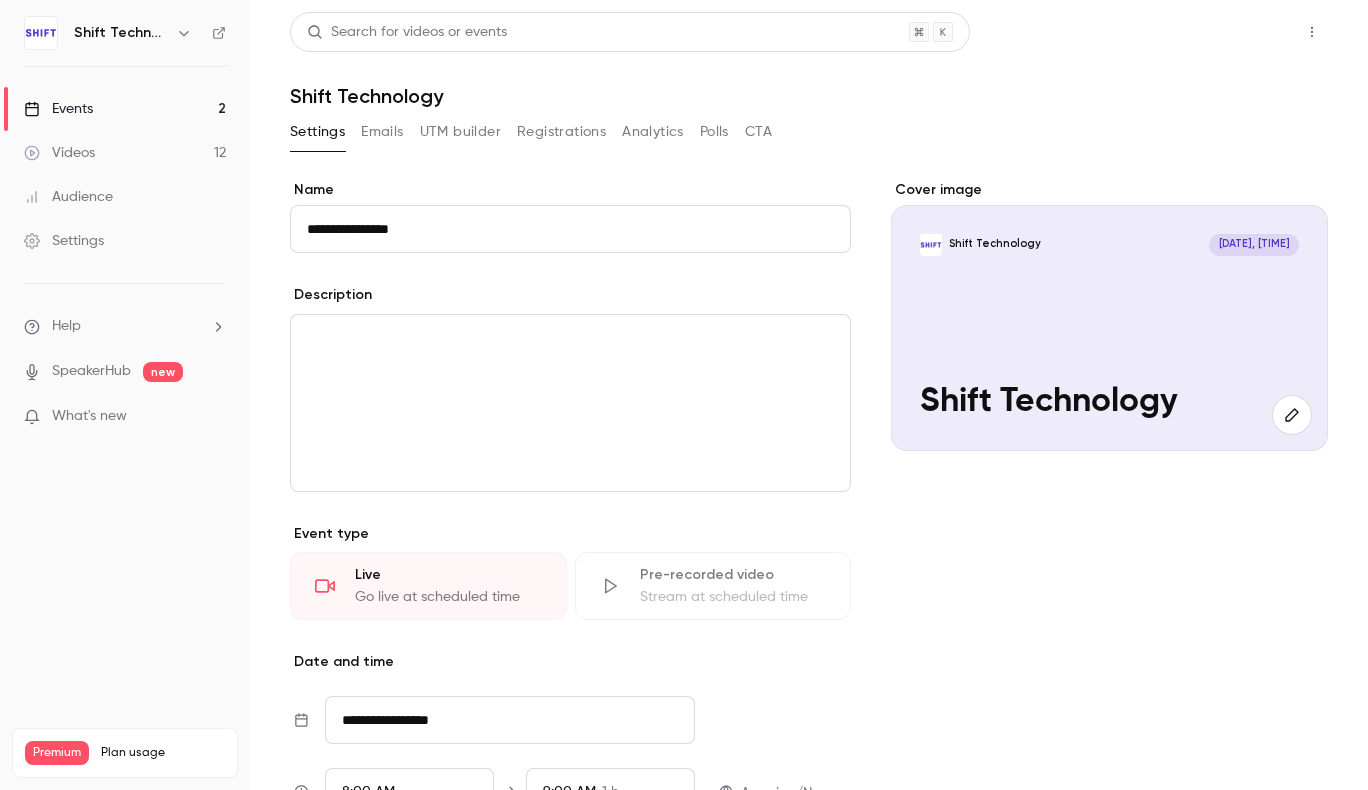 click on "Share" at bounding box center [1240, 32] 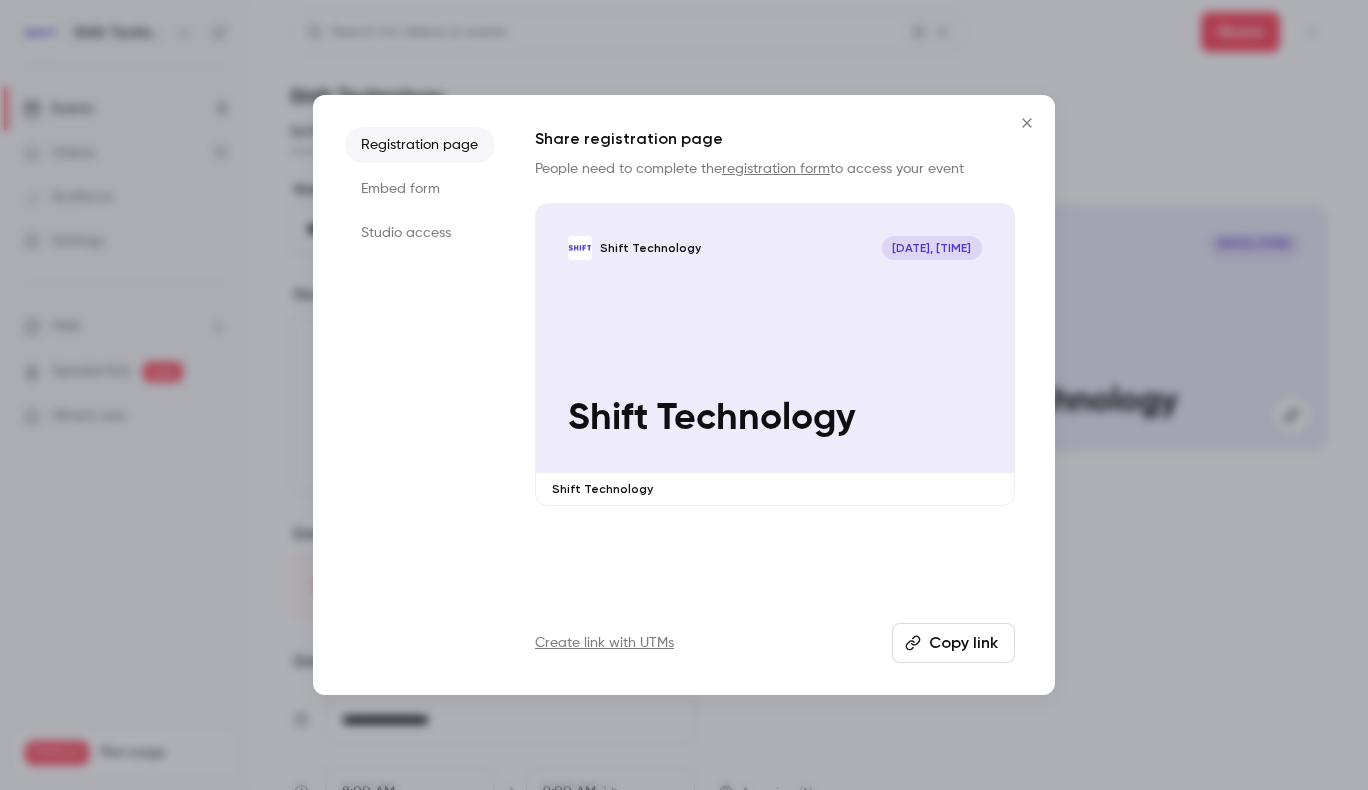 click on "Studio access" at bounding box center [420, 233] 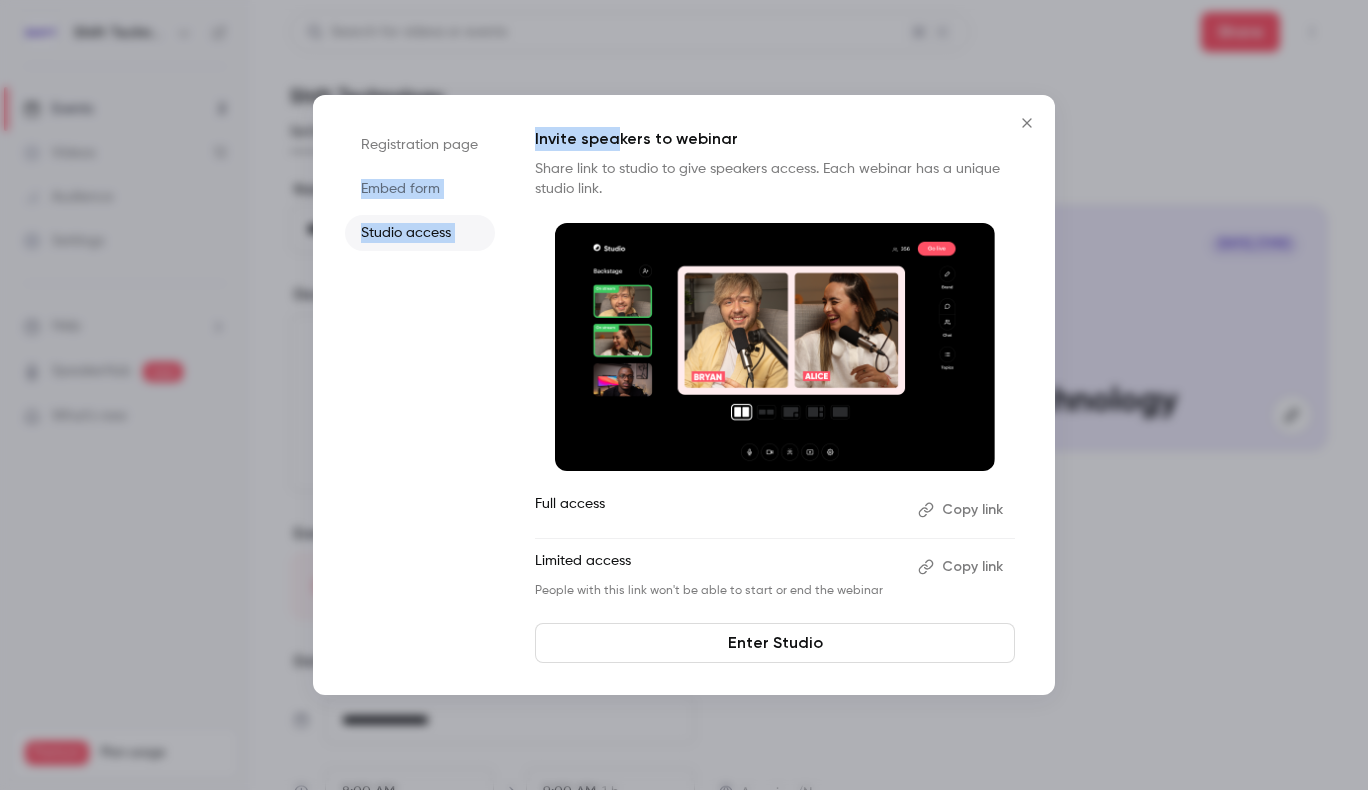 drag, startPoint x: 613, startPoint y: 117, endPoint x: 491, endPoint y: 102, distance: 122.91867 